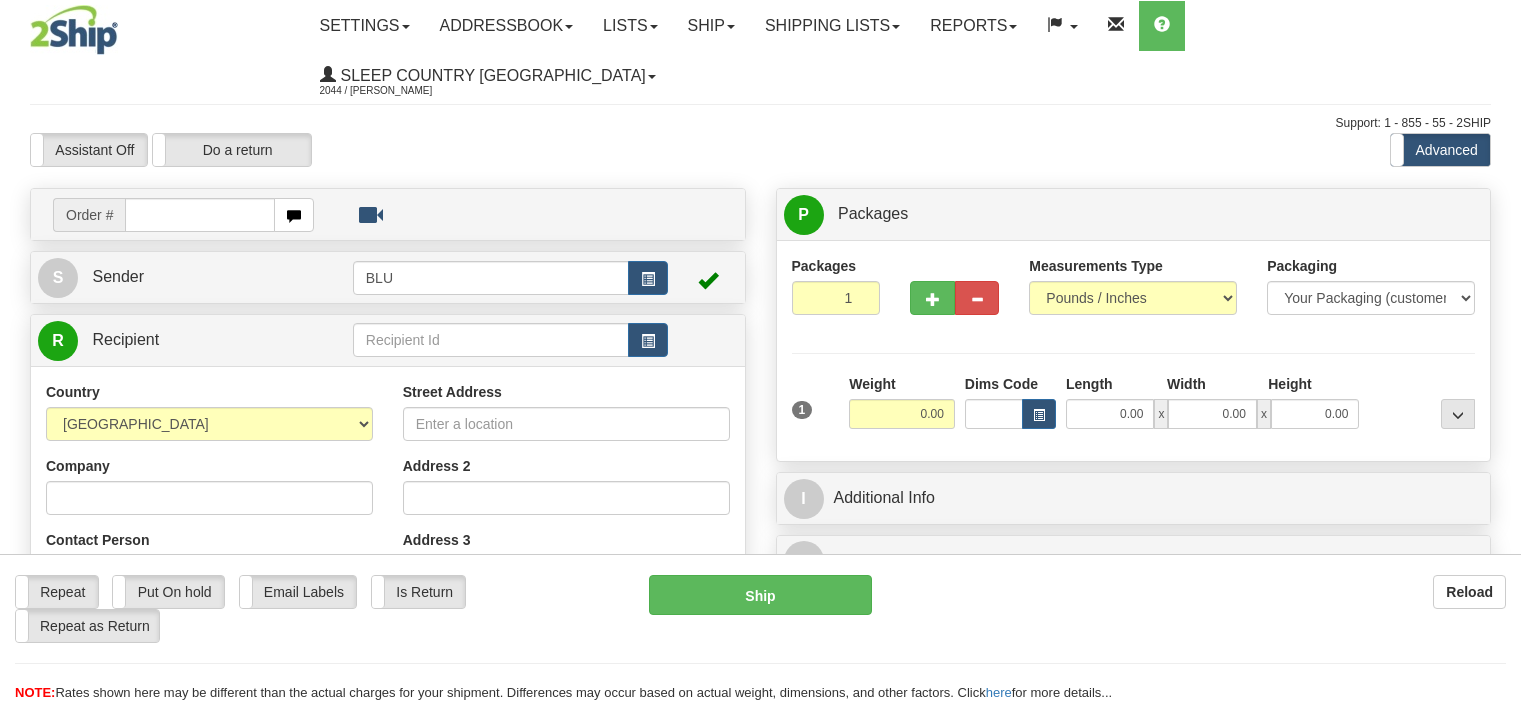 scroll, scrollTop: 0, scrollLeft: 0, axis: both 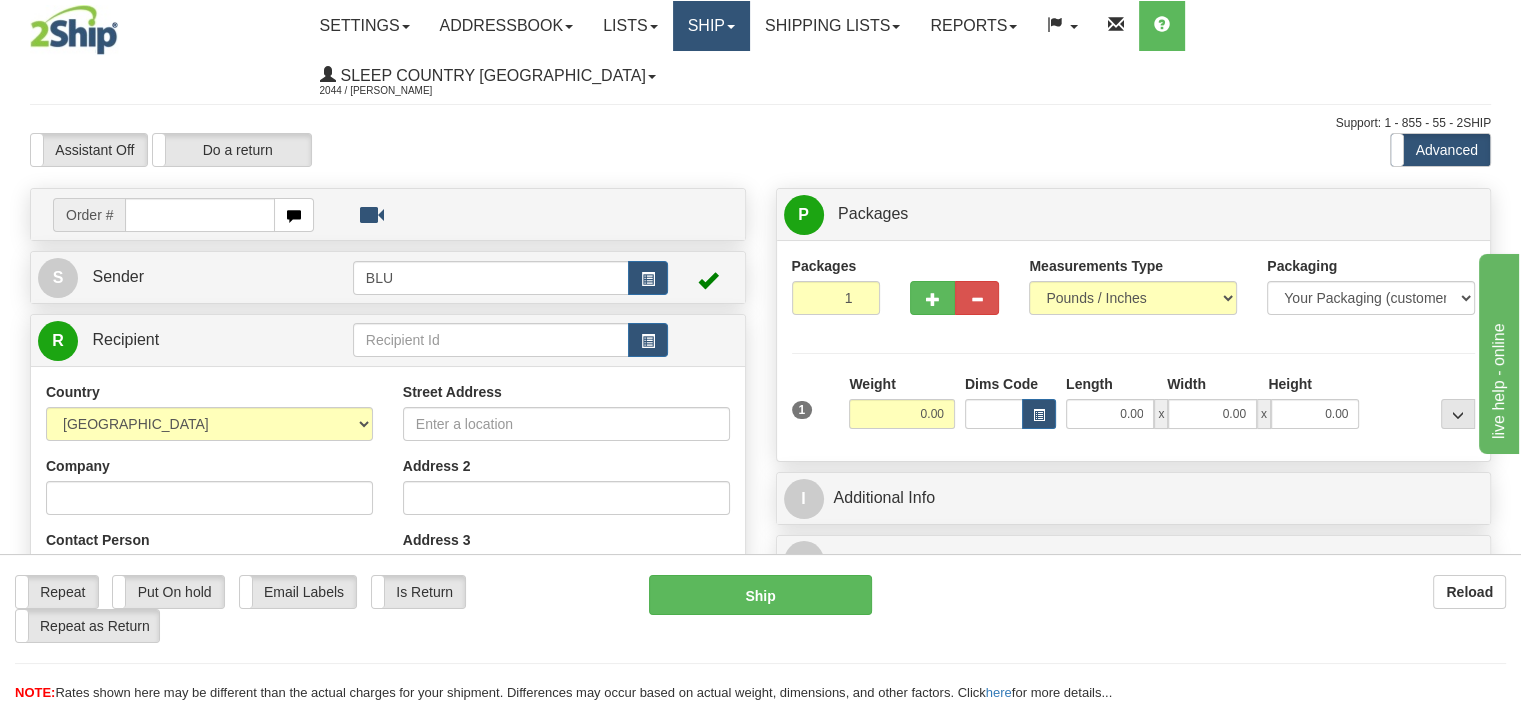 click on "Ship" at bounding box center (711, 26) 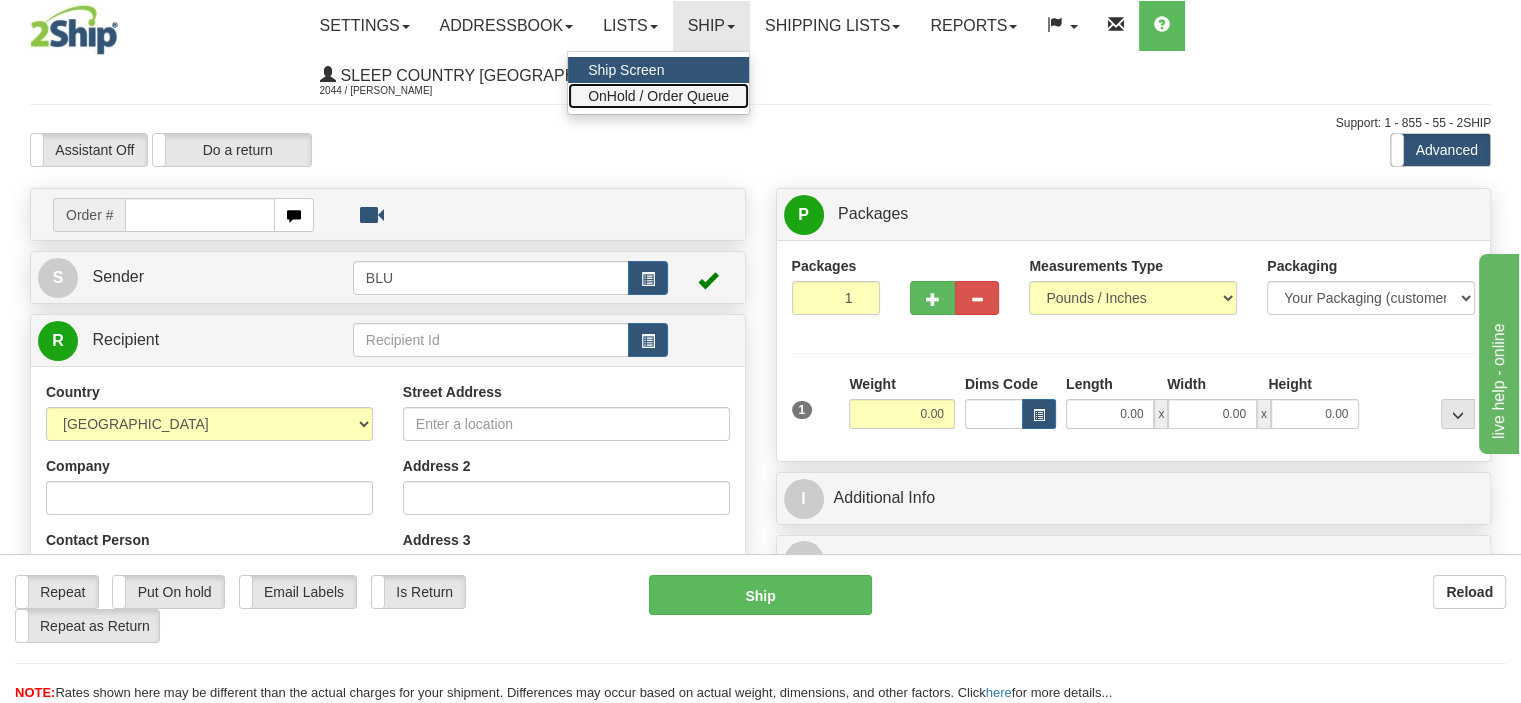 click on "OnHold / Order Queue" at bounding box center [658, 96] 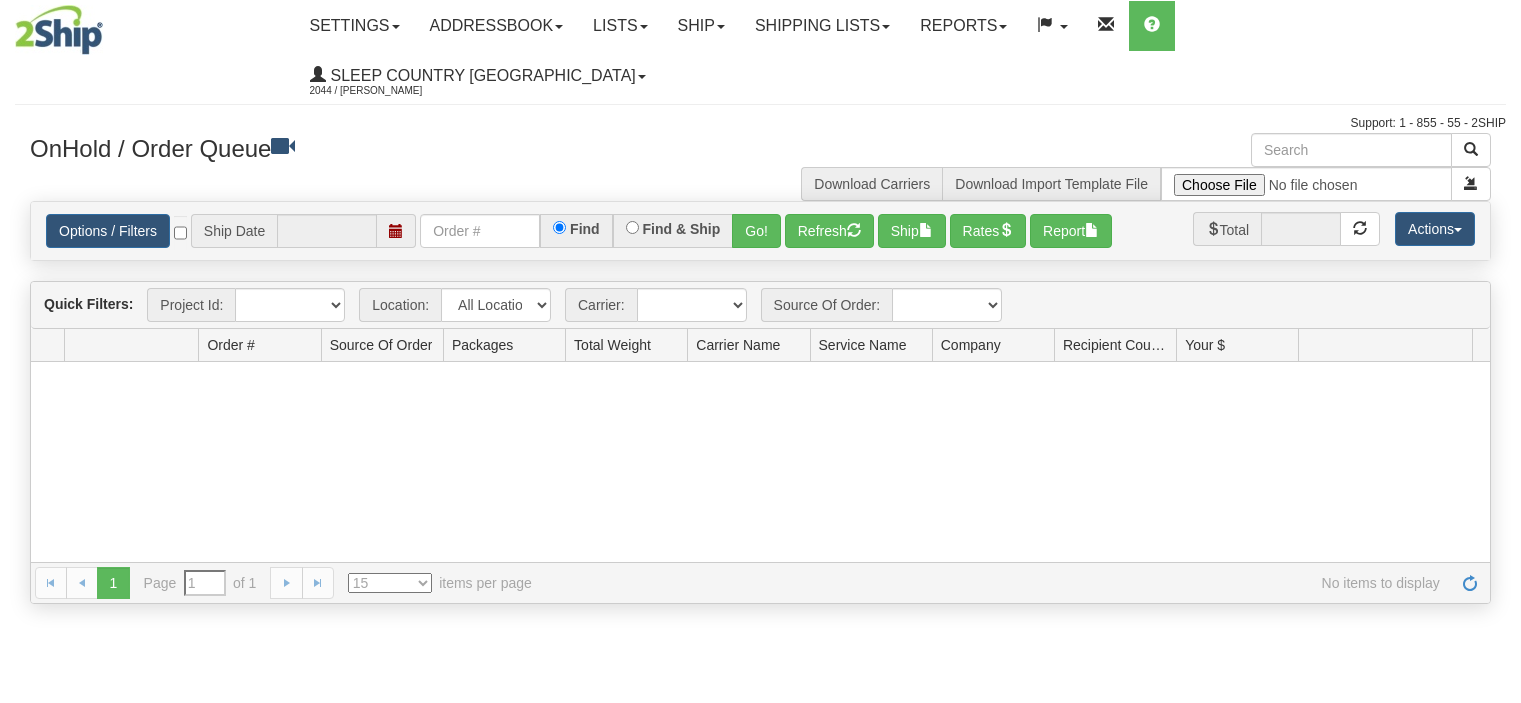 scroll, scrollTop: 0, scrollLeft: 0, axis: both 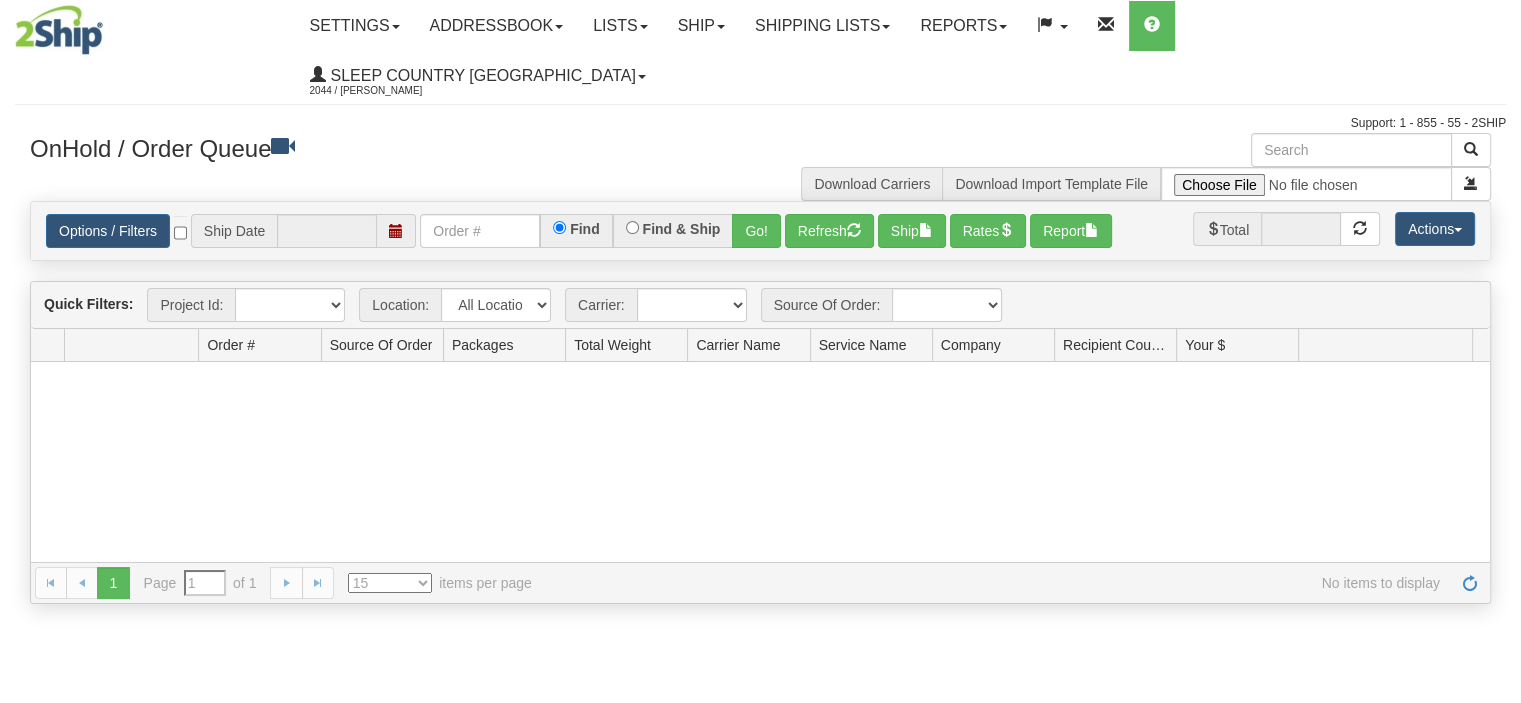type on "[DATE]" 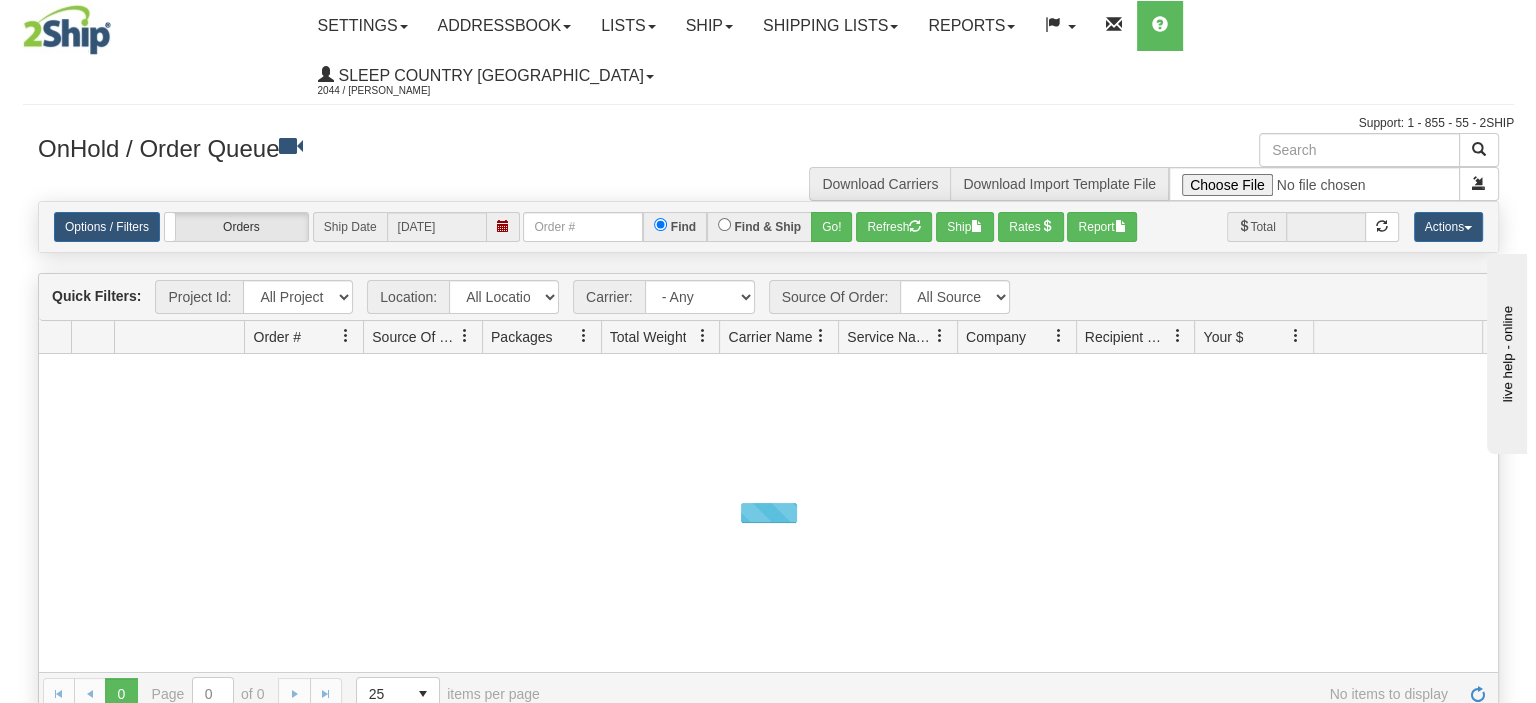 scroll, scrollTop: 0, scrollLeft: 0, axis: both 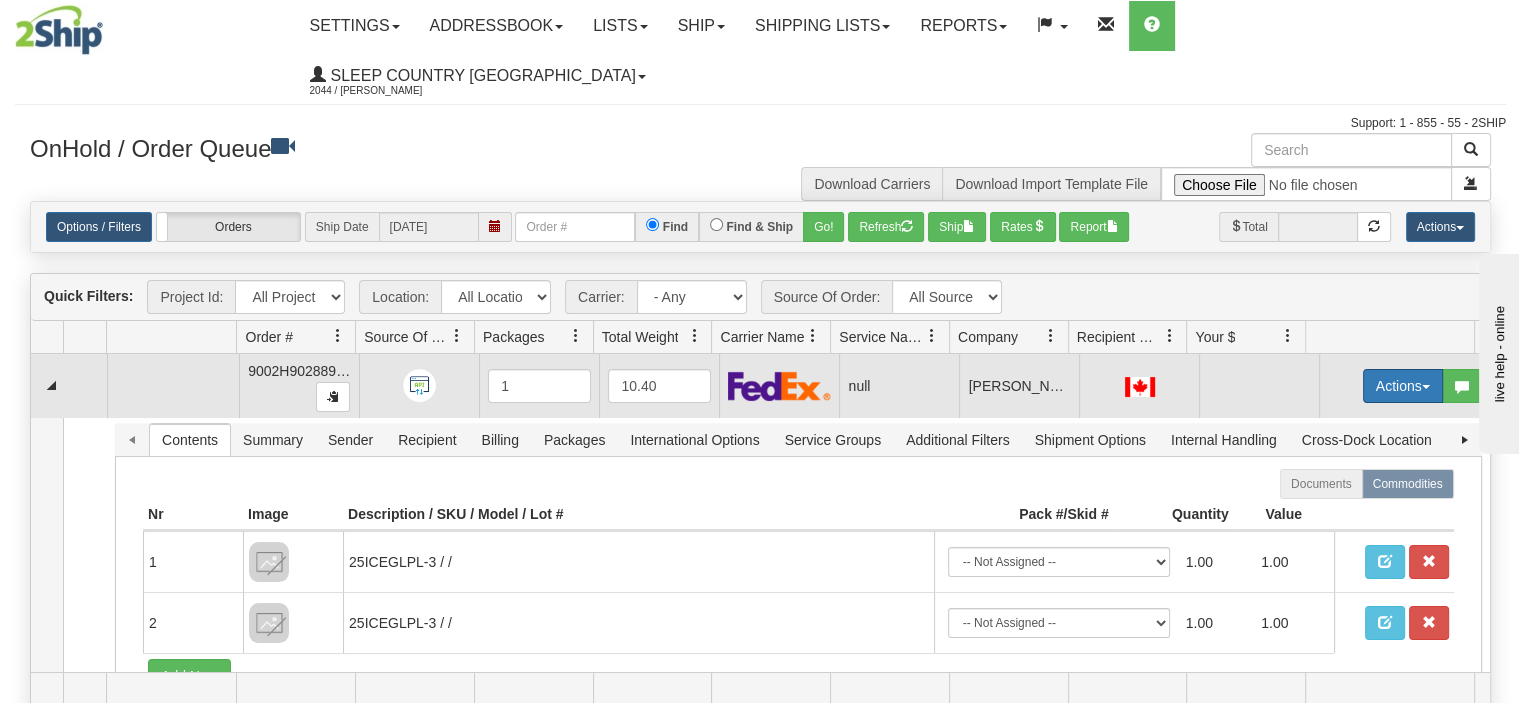 click on "Actions" at bounding box center [1403, 386] 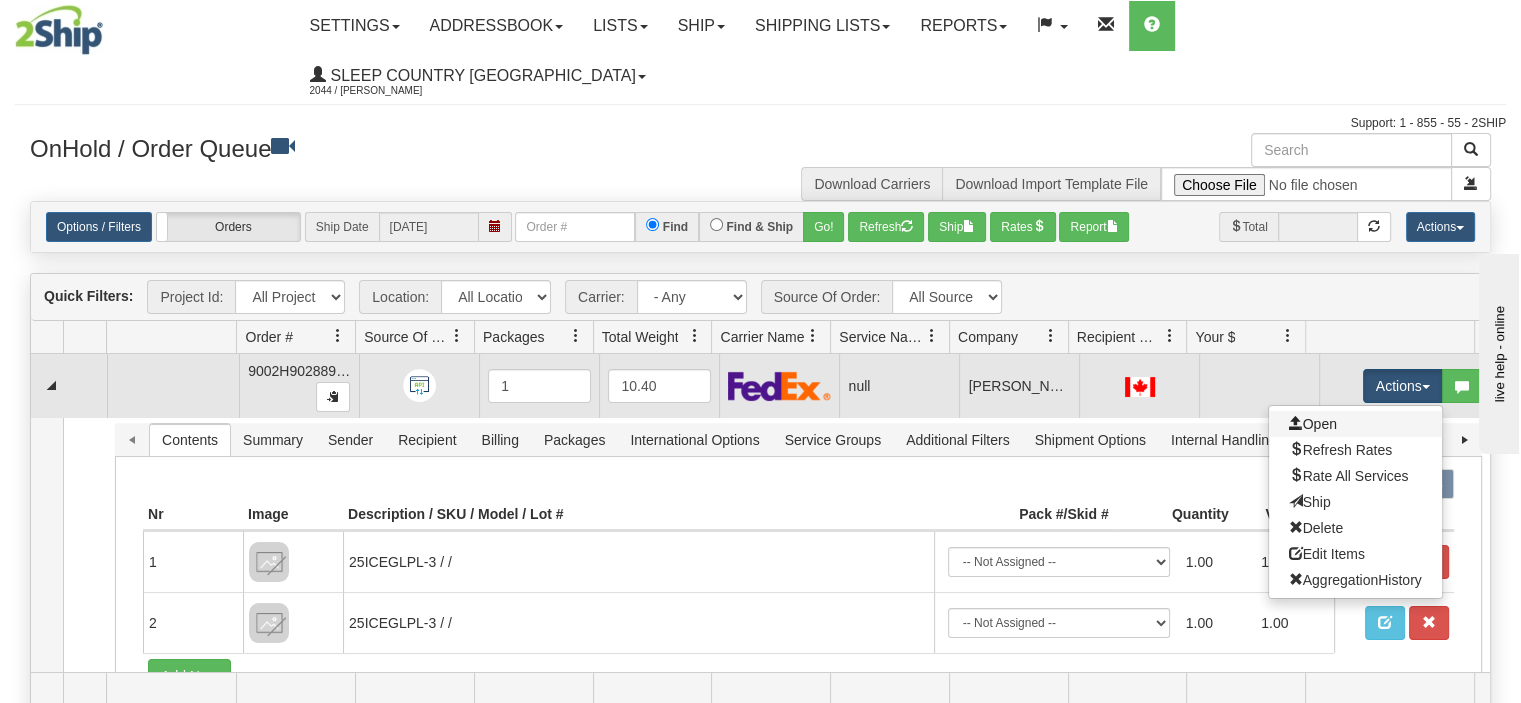 click on "Open" at bounding box center [1355, 424] 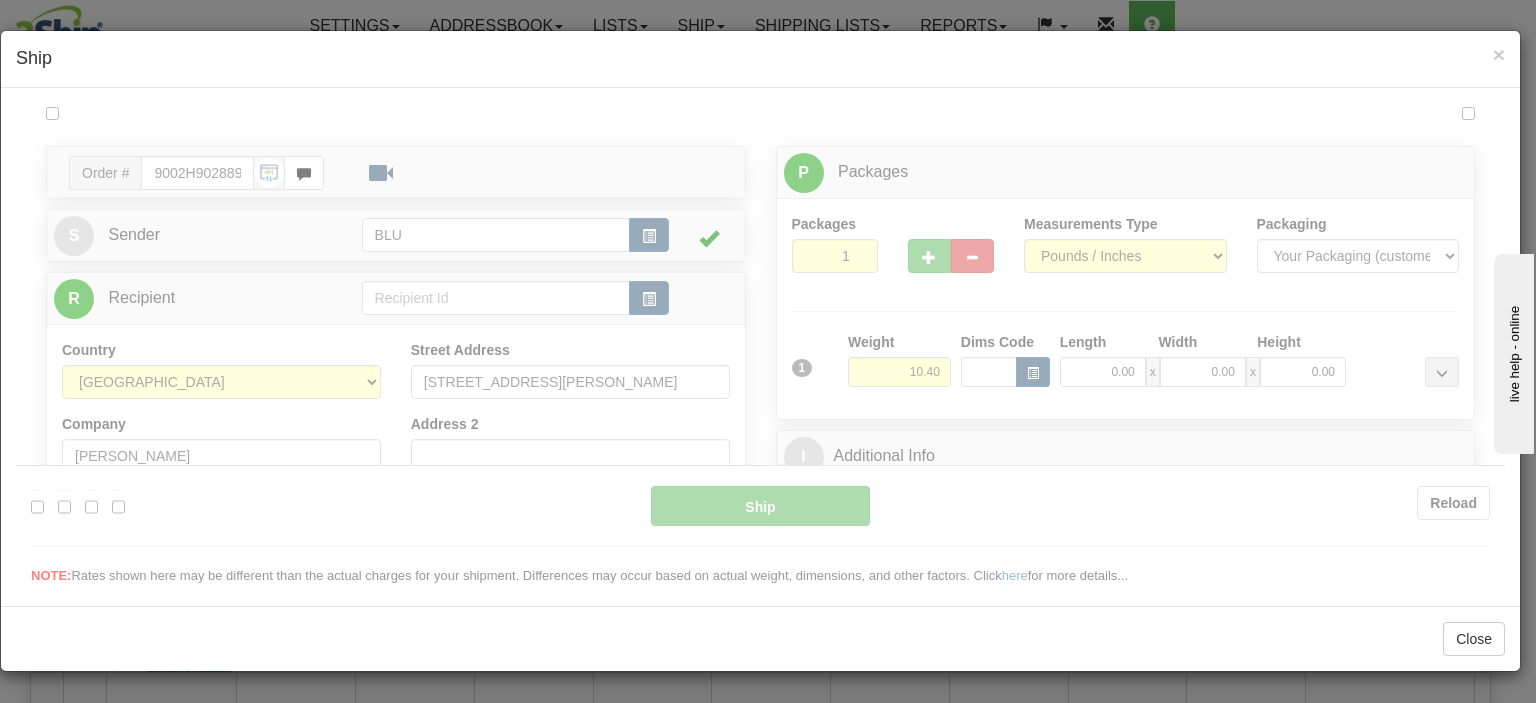 scroll, scrollTop: 0, scrollLeft: 0, axis: both 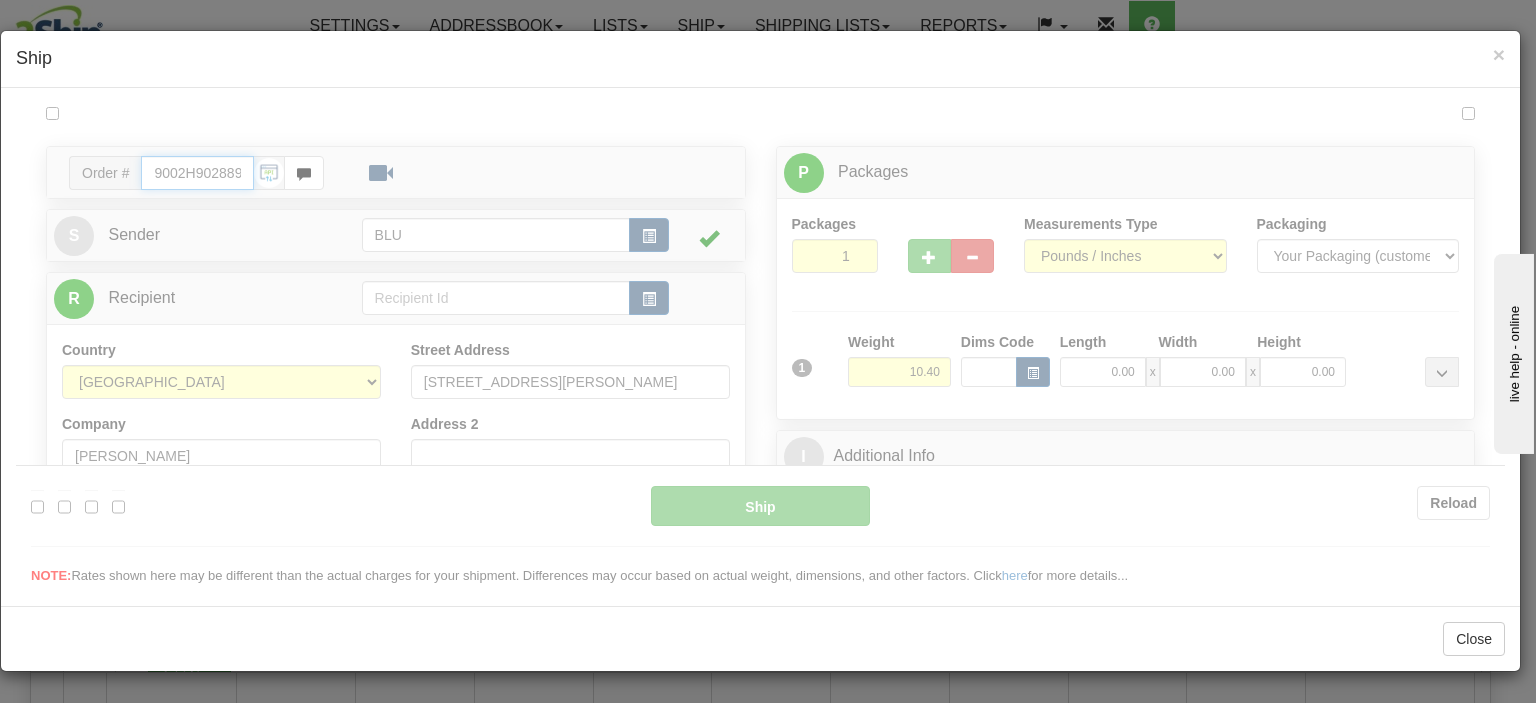 type on "15:42" 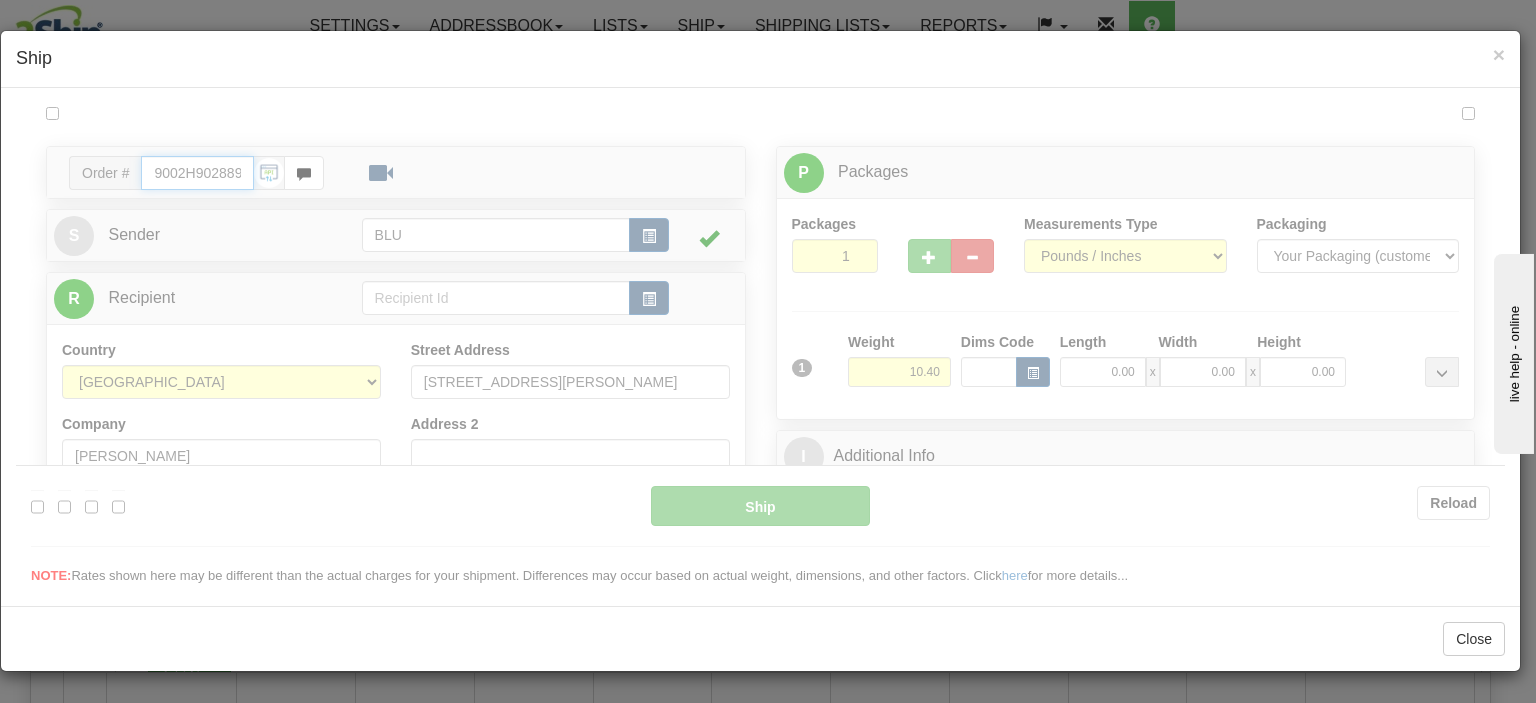 type on "16:00" 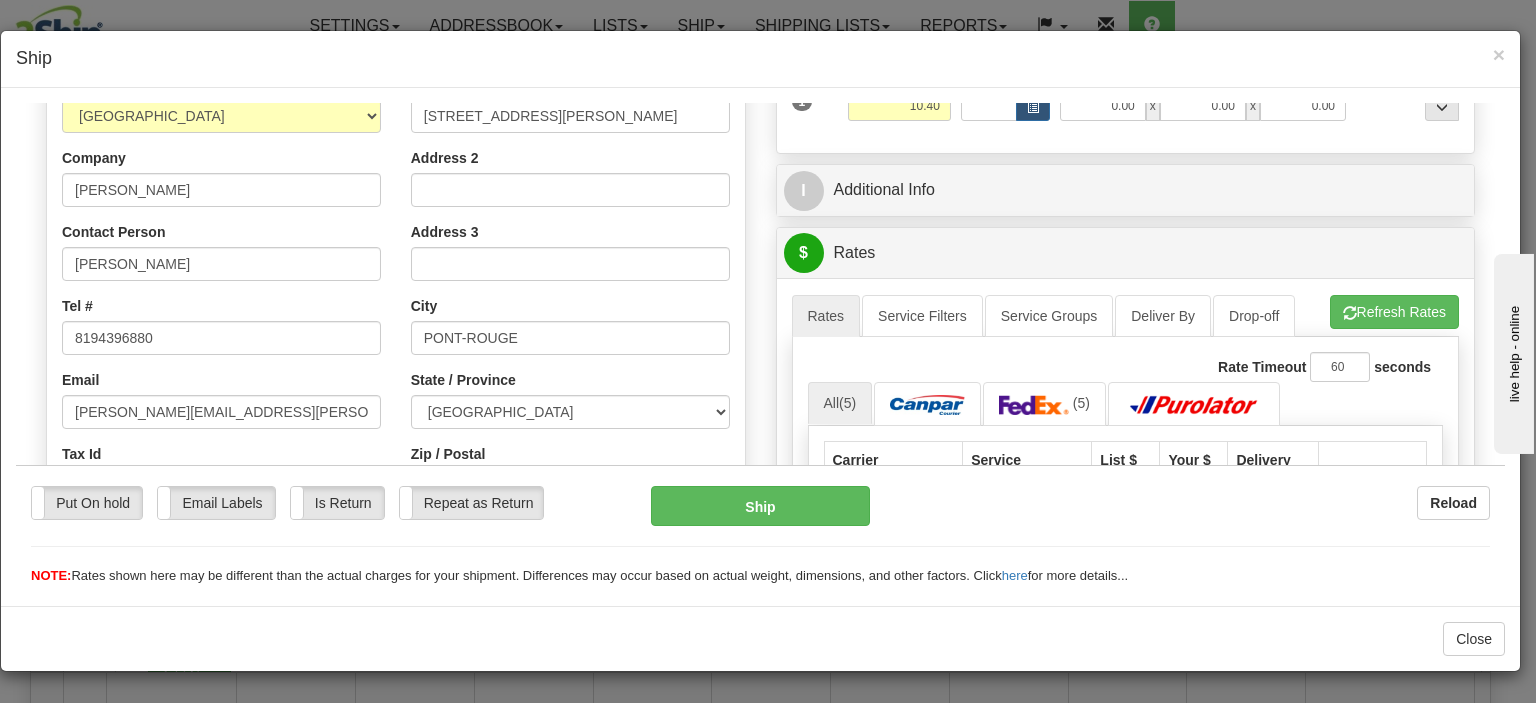 scroll, scrollTop: 142, scrollLeft: 0, axis: vertical 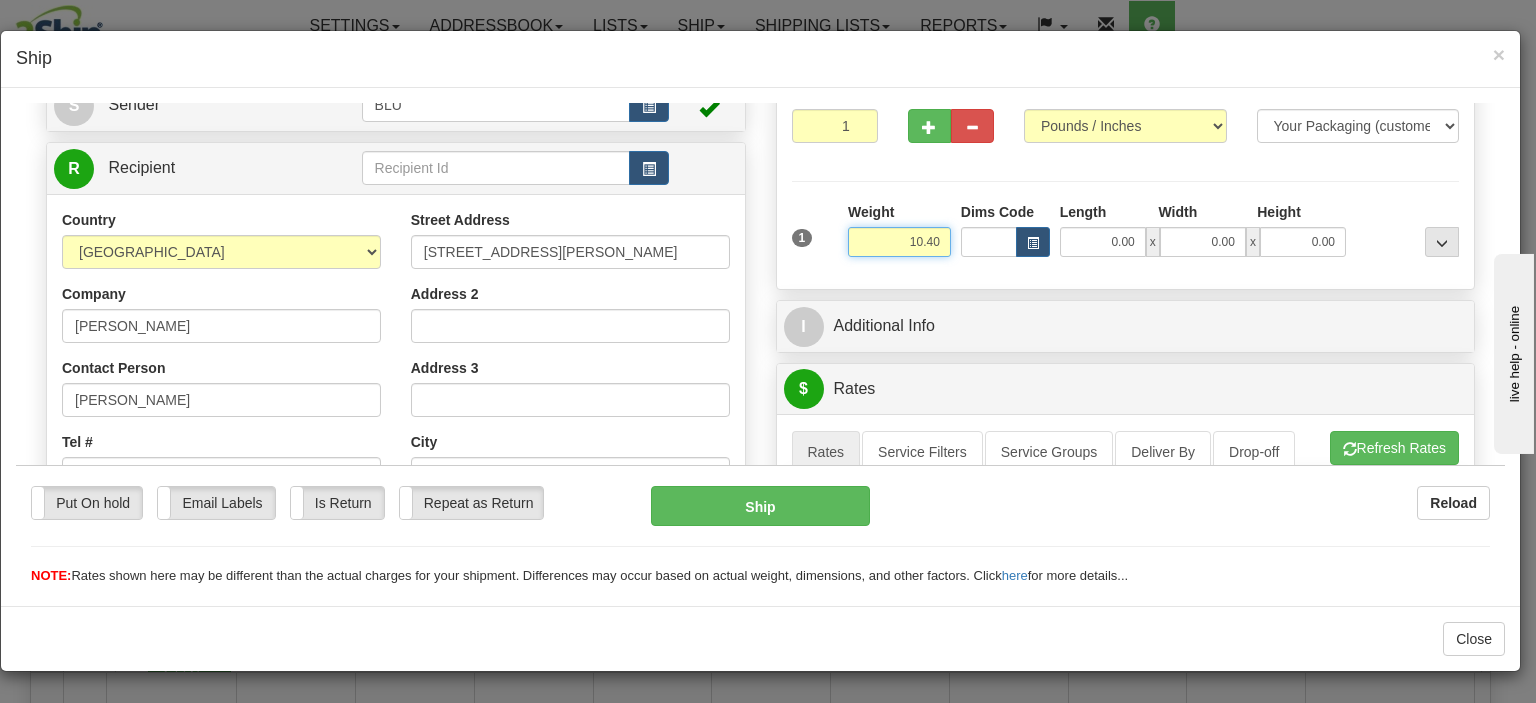 drag, startPoint x: 889, startPoint y: 247, endPoint x: 946, endPoint y: 232, distance: 58.940647 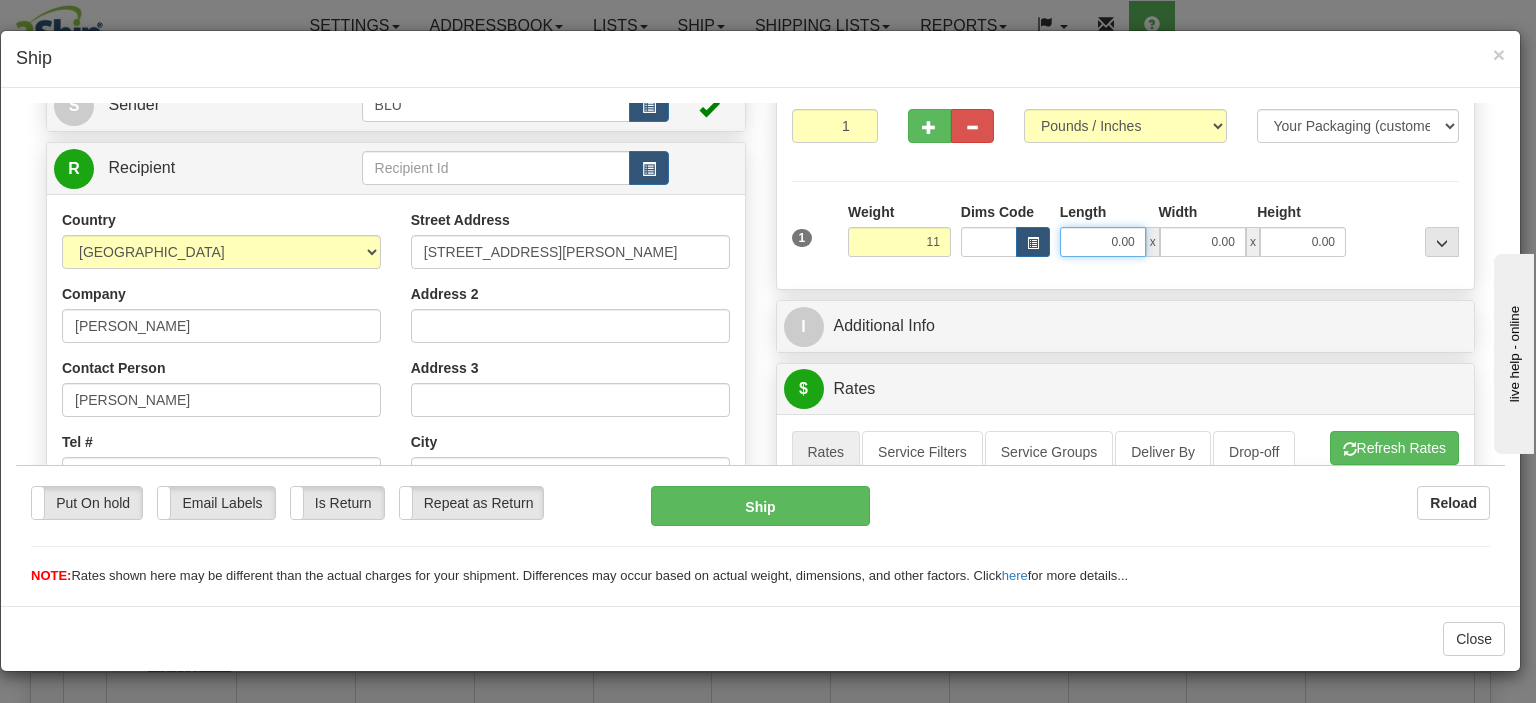 type on "11.00" 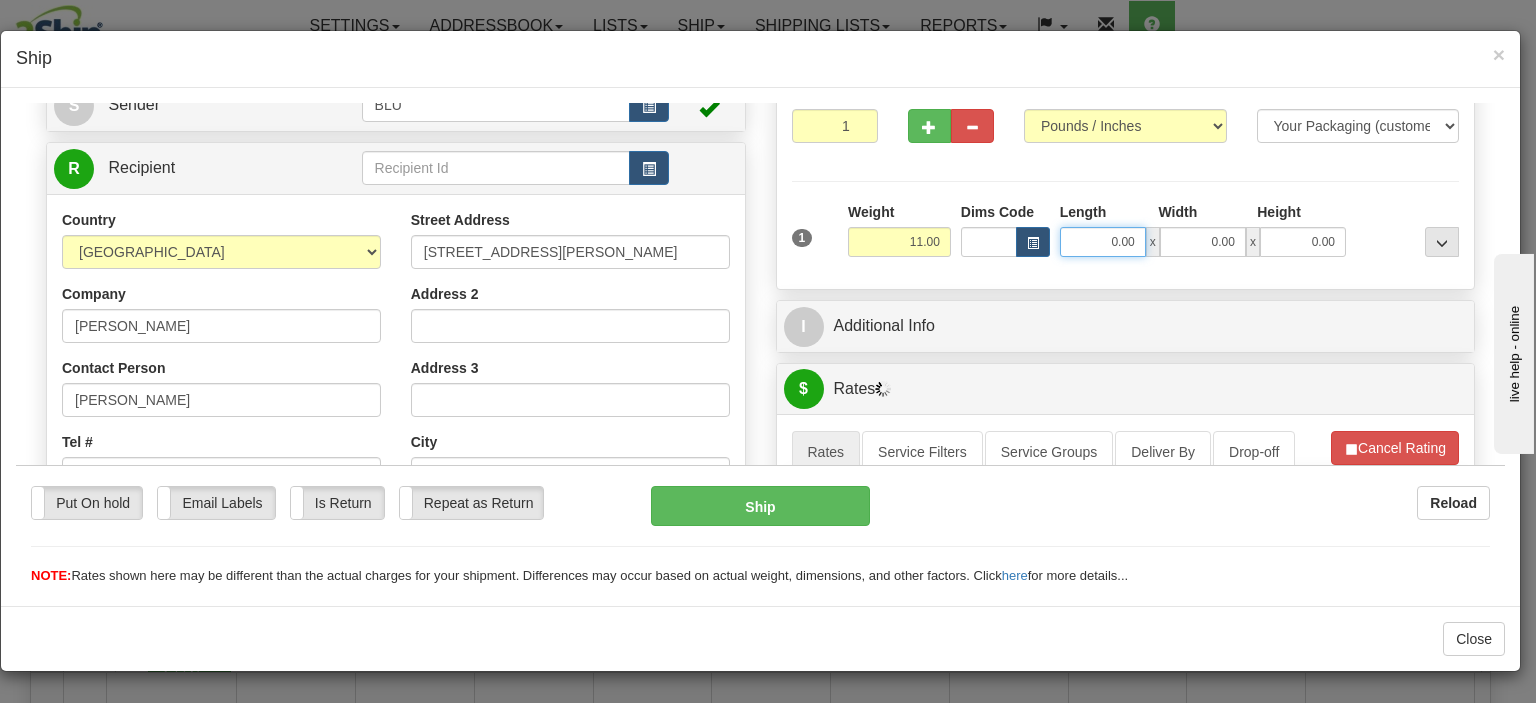 click on "0.00" at bounding box center (1103, 241) 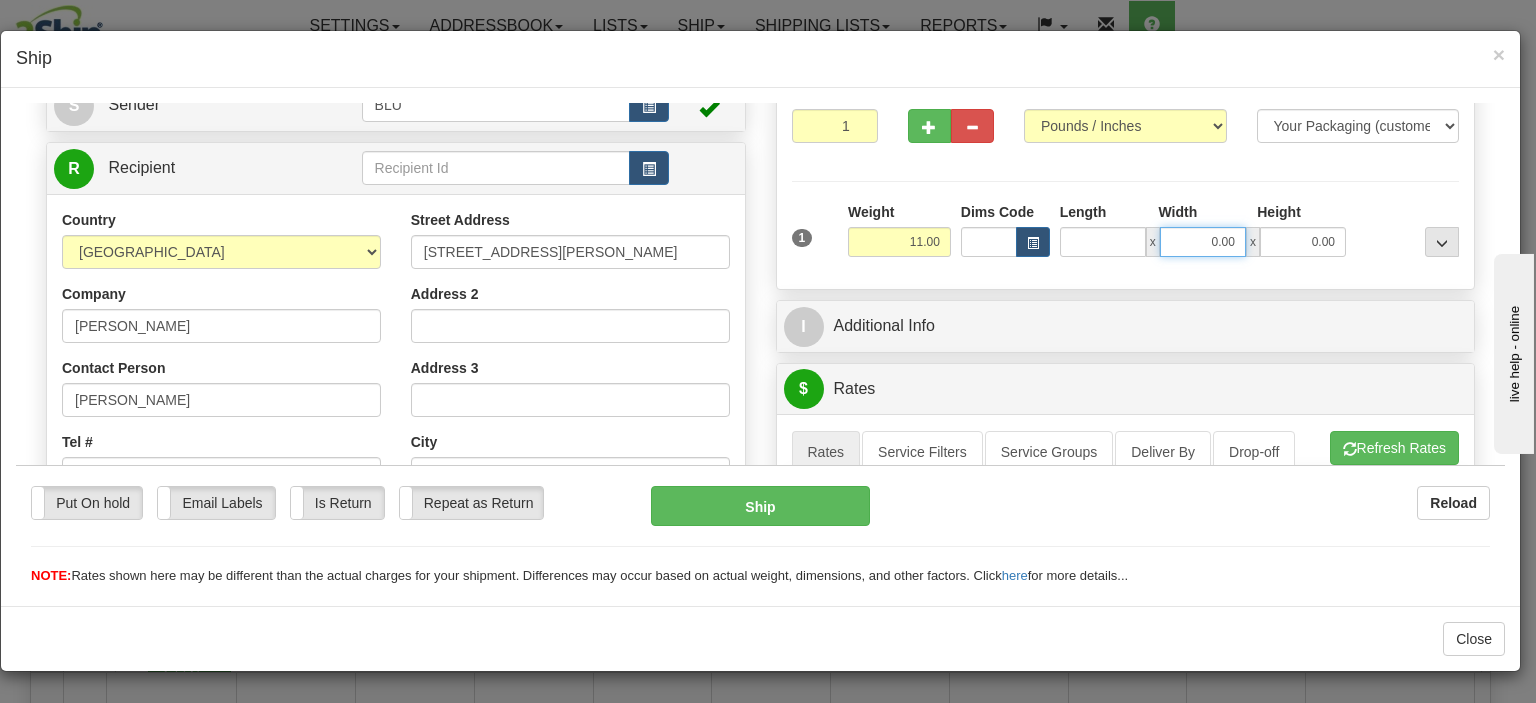 type on "0.00" 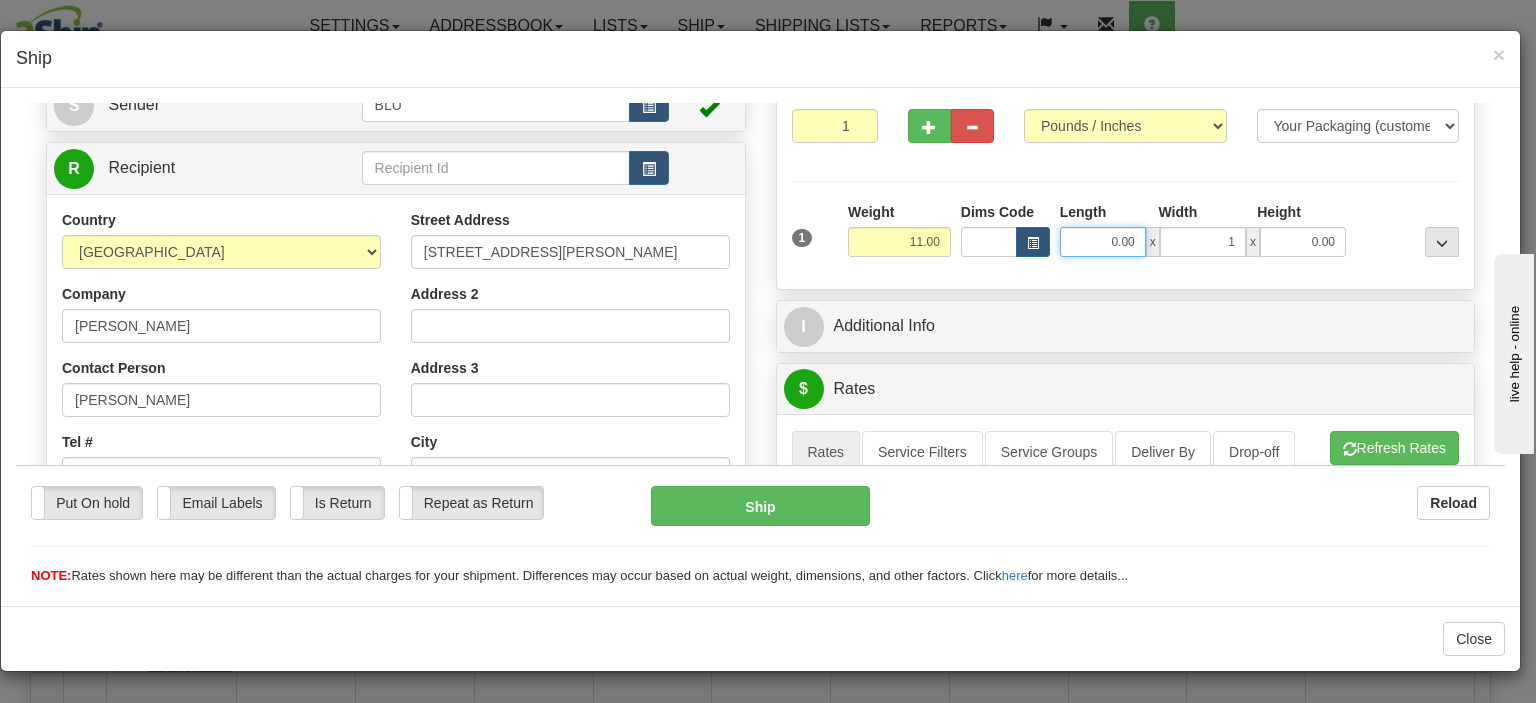 type on "1.00" 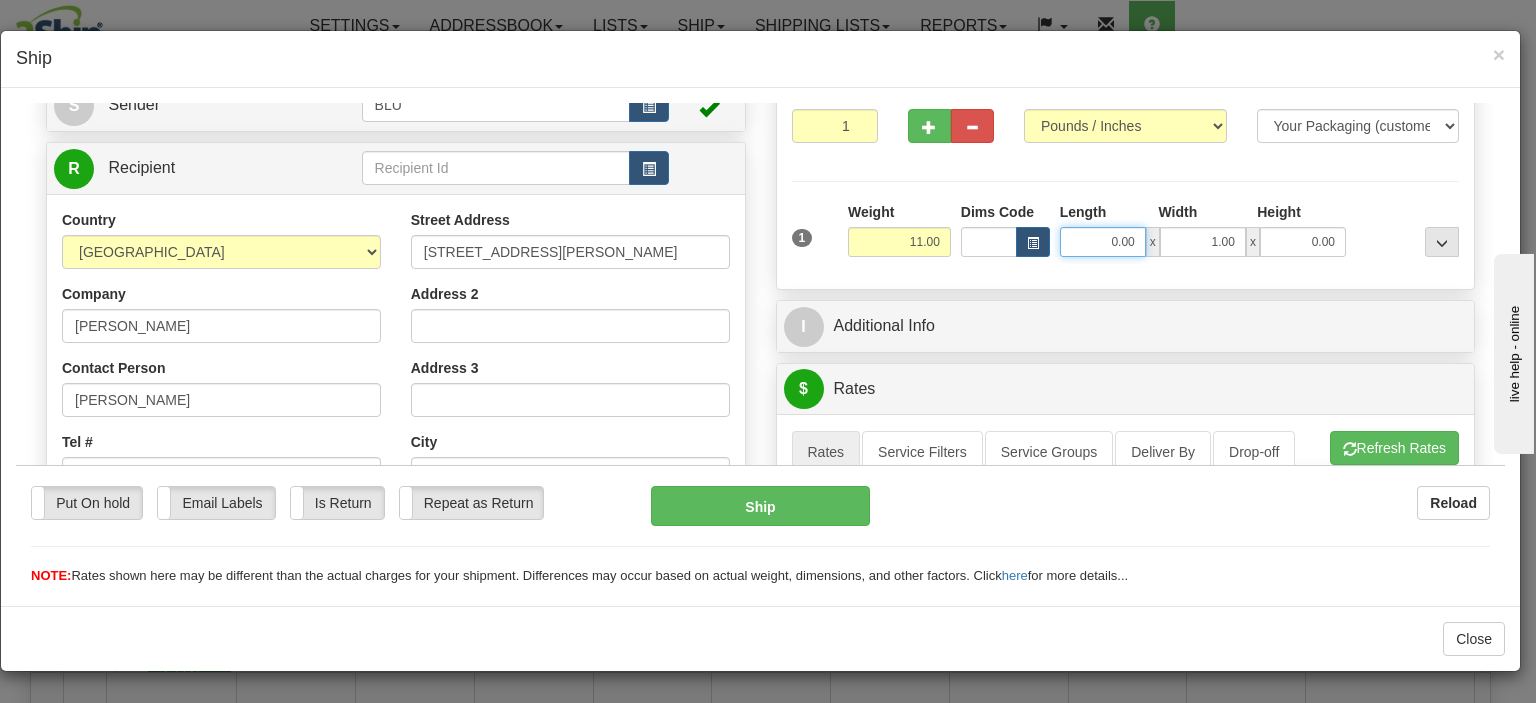 drag, startPoint x: 1125, startPoint y: 252, endPoint x: 1096, endPoint y: 245, distance: 29.832869 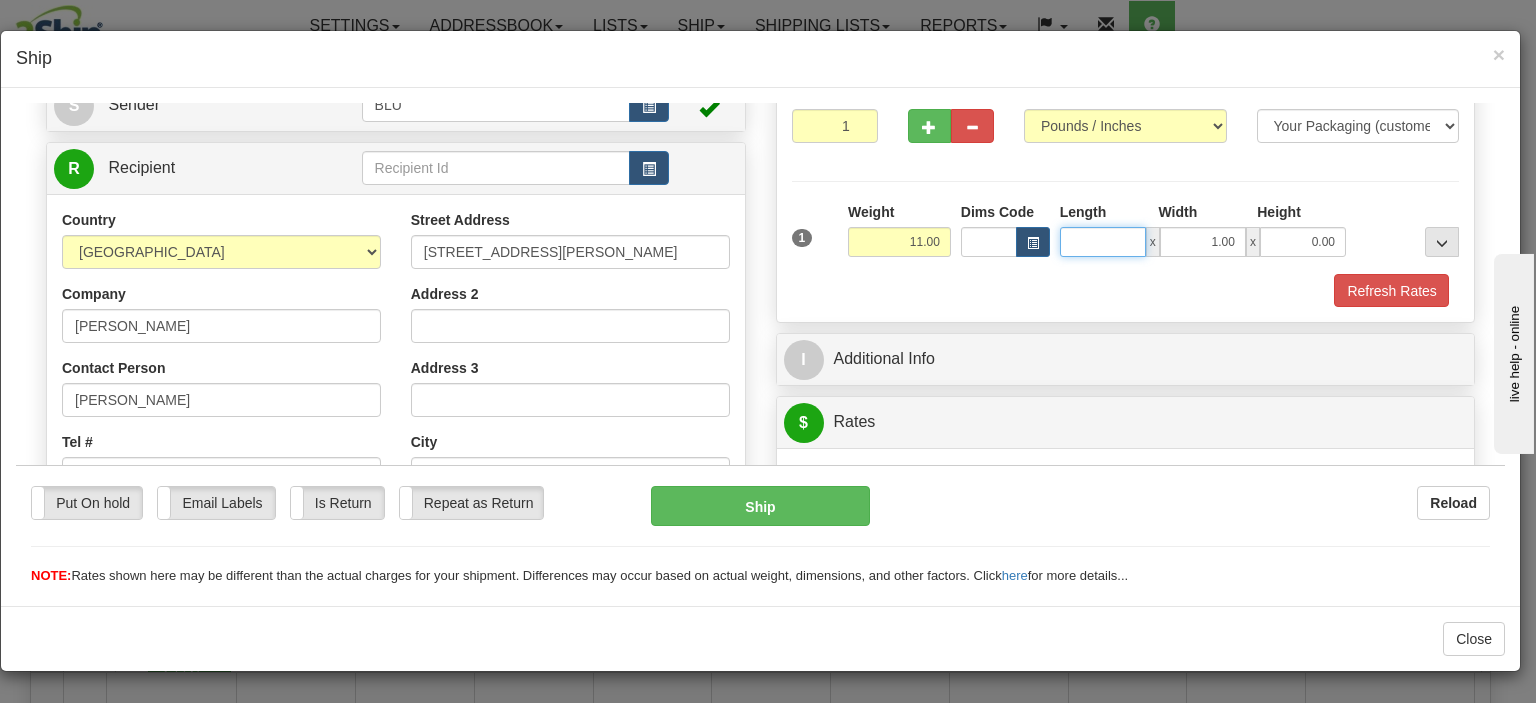 click on "Length" at bounding box center [1103, 241] 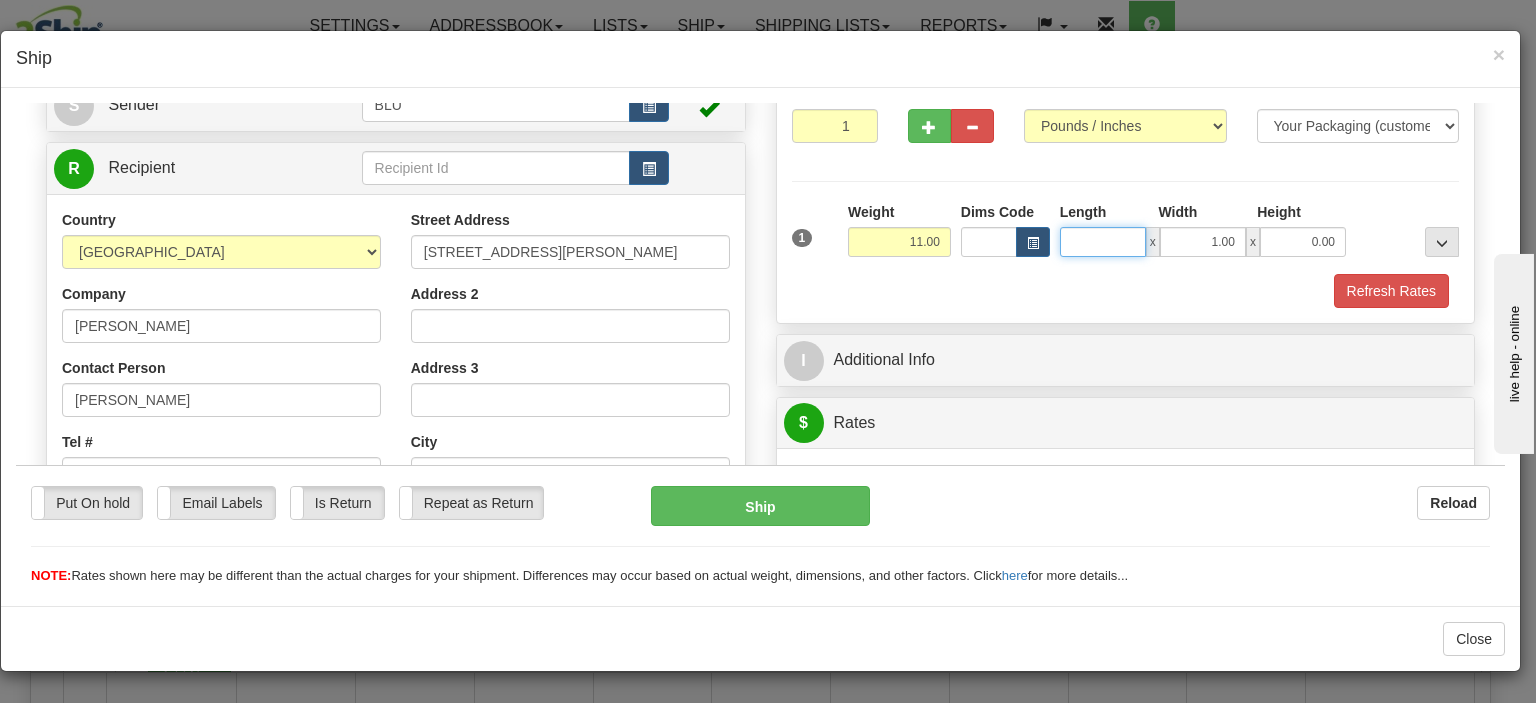 drag, startPoint x: 1091, startPoint y: 241, endPoint x: 1153, endPoint y: 234, distance: 62.39391 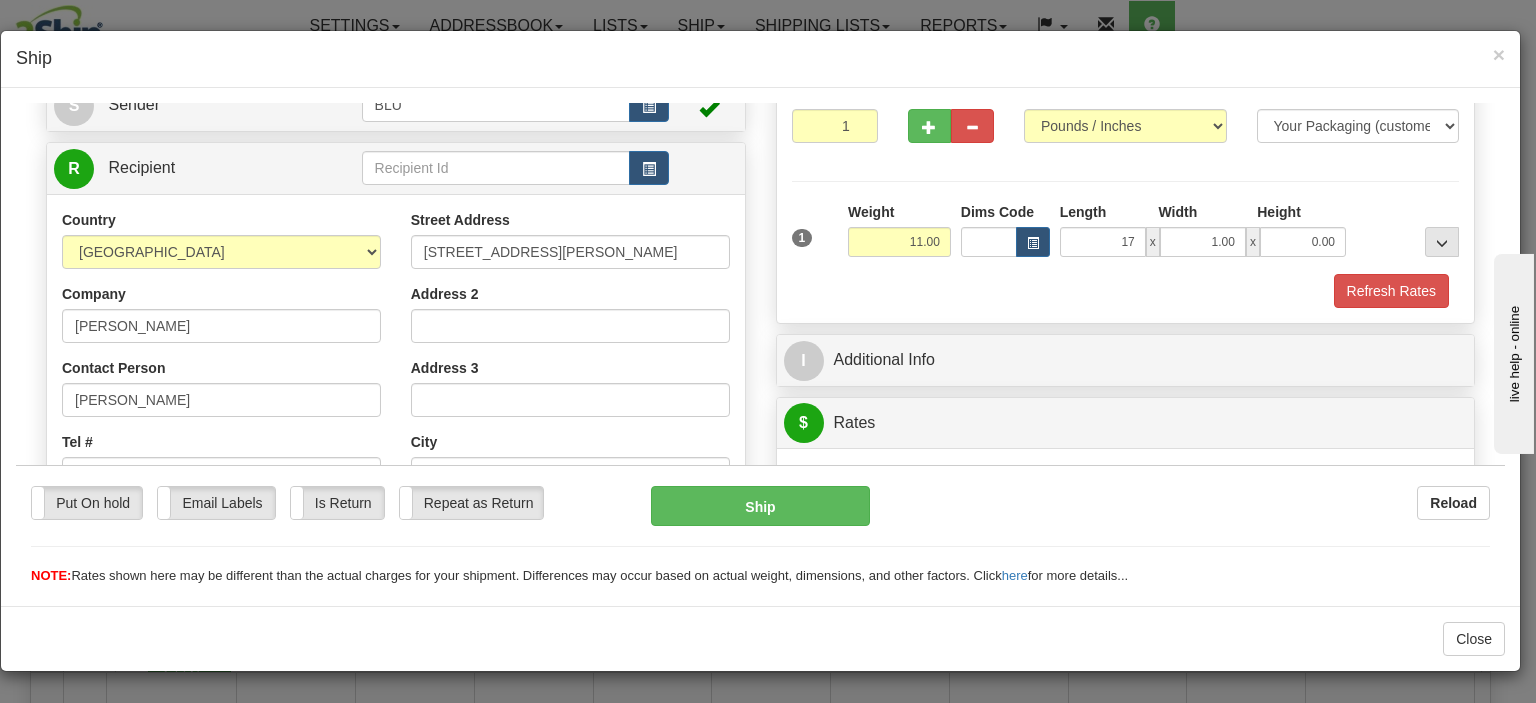 type on "17.00" 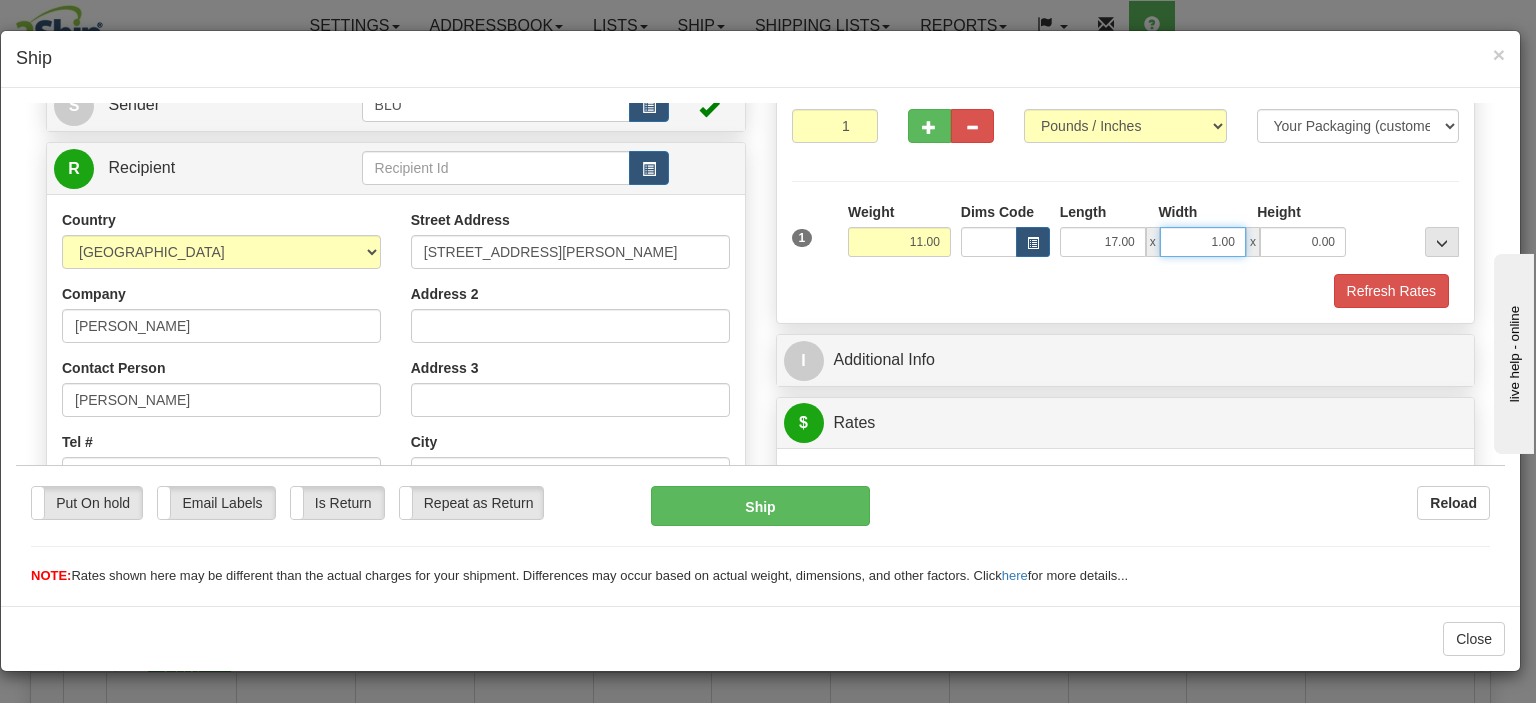 click on "1.00" at bounding box center (1203, 241) 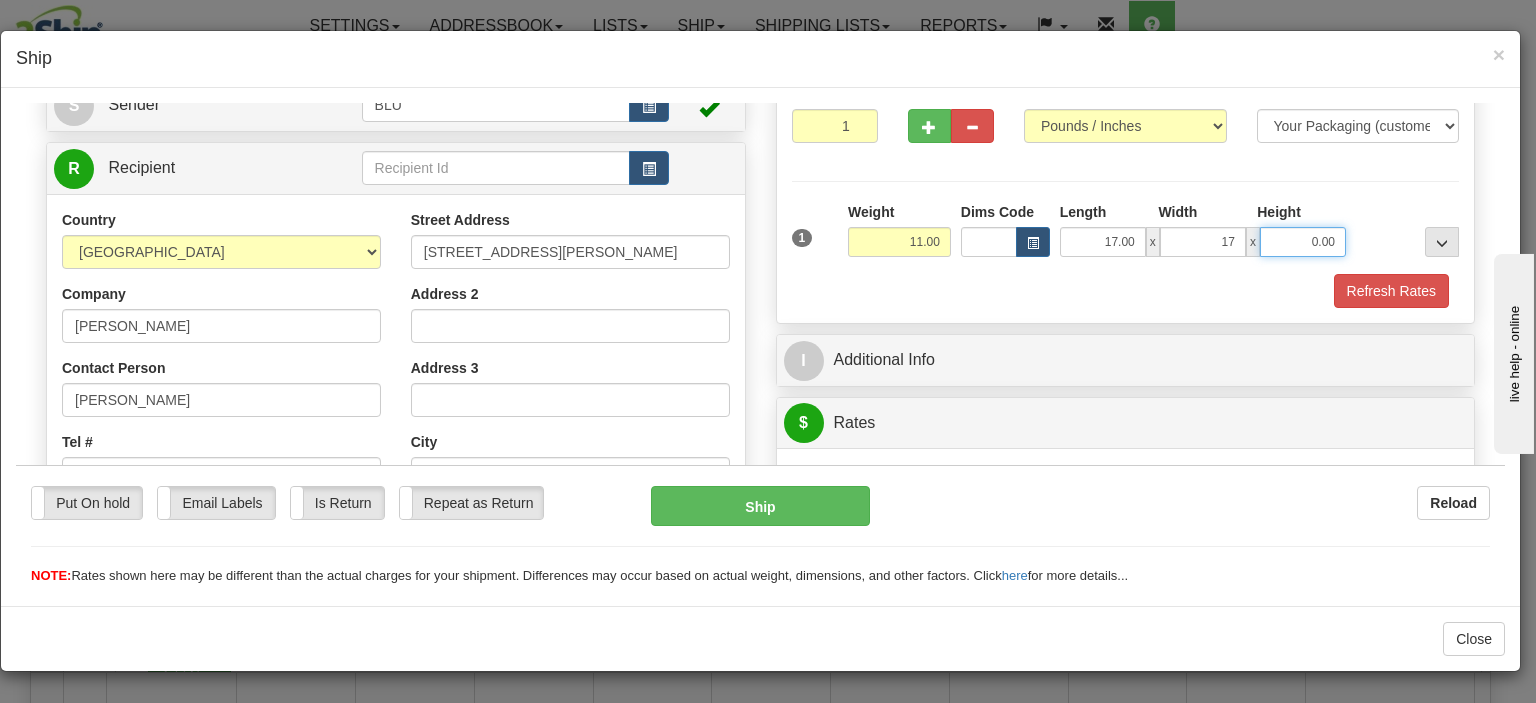 type on "17.00" 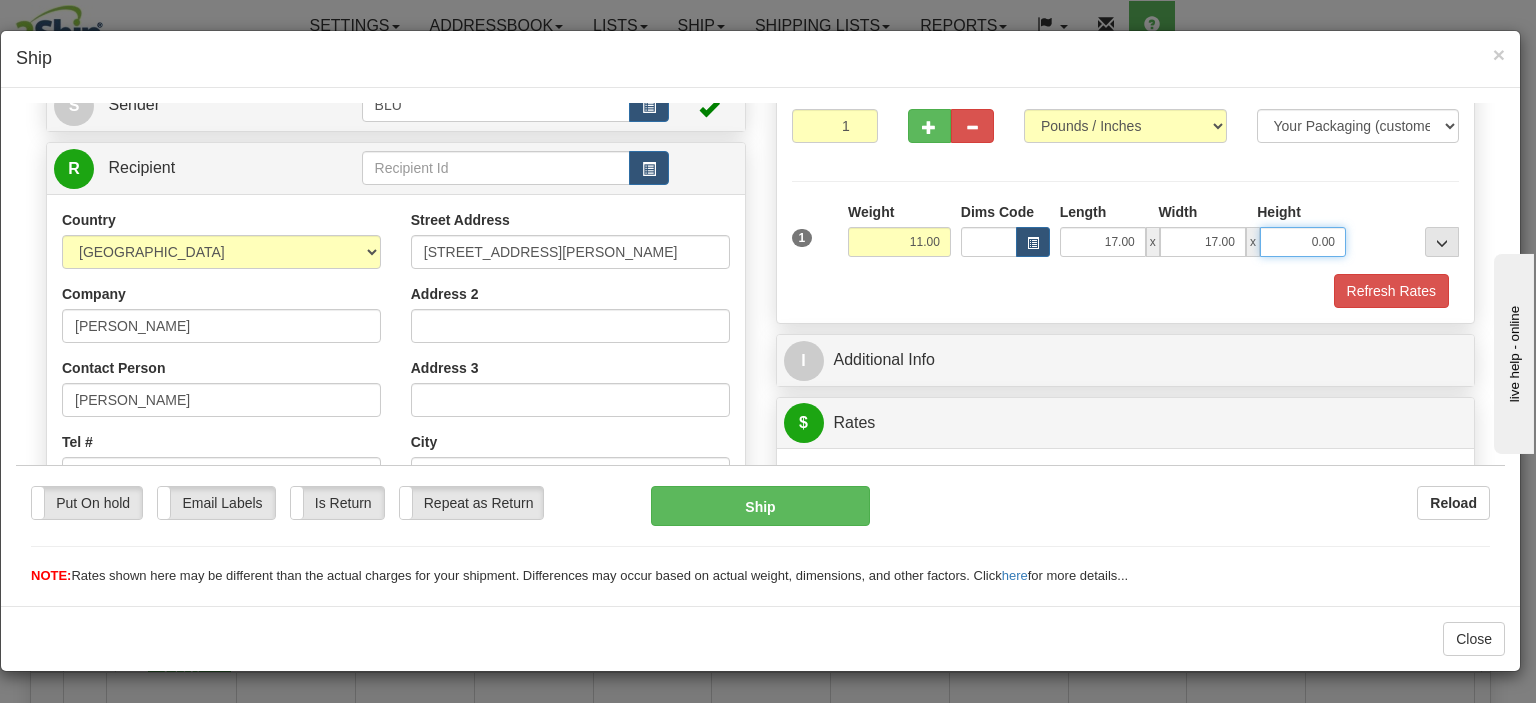 drag, startPoint x: 1278, startPoint y: 229, endPoint x: 1272, endPoint y: 239, distance: 11.661903 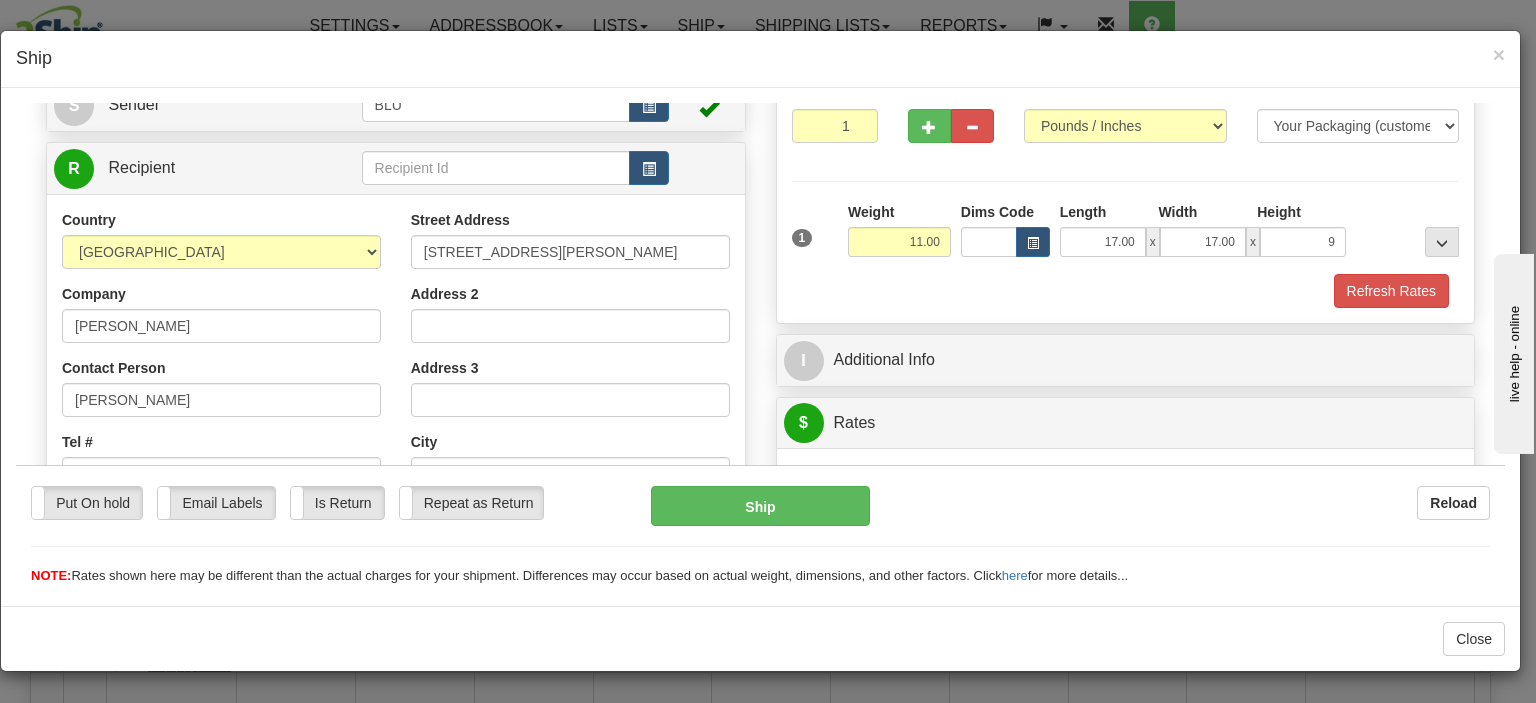 type on "9.00" 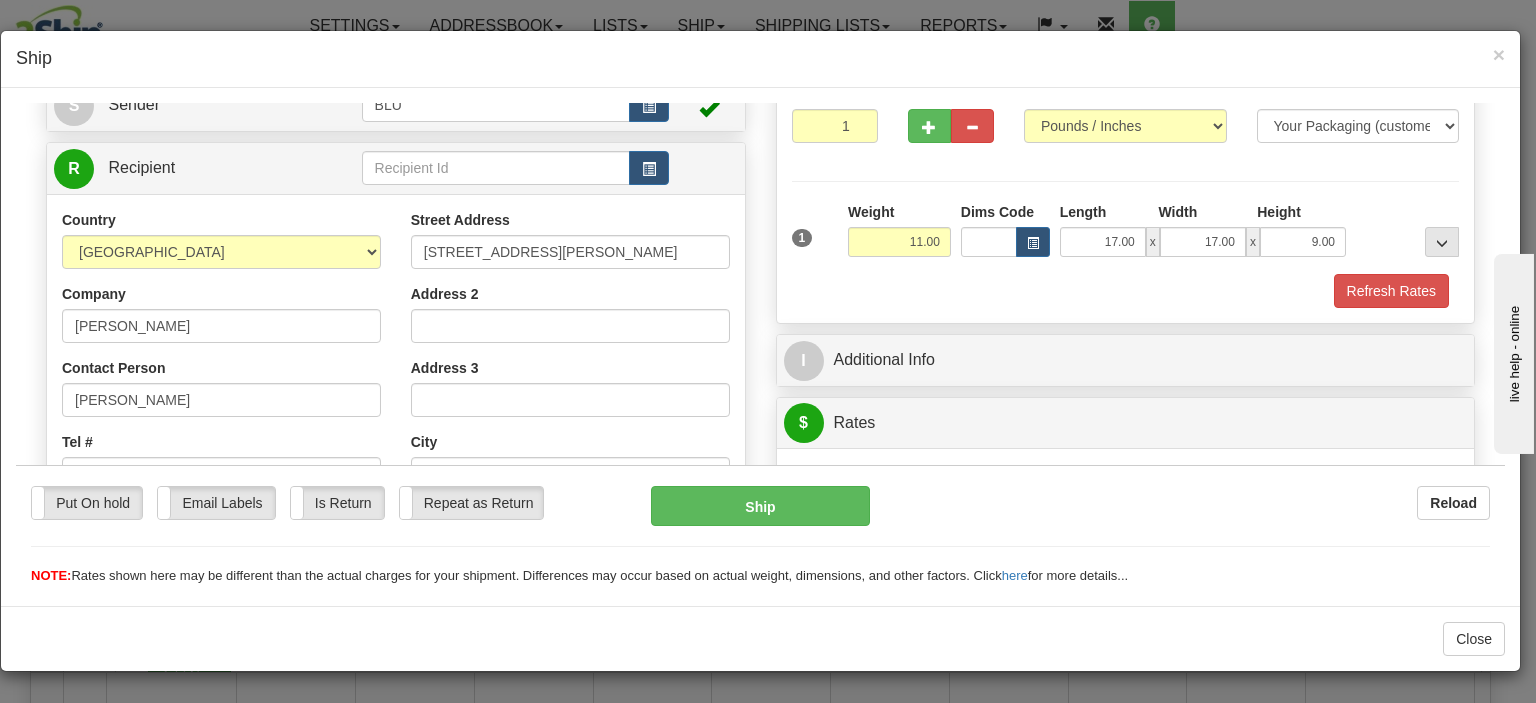 click on "Refresh Rates" at bounding box center [1126, 290] 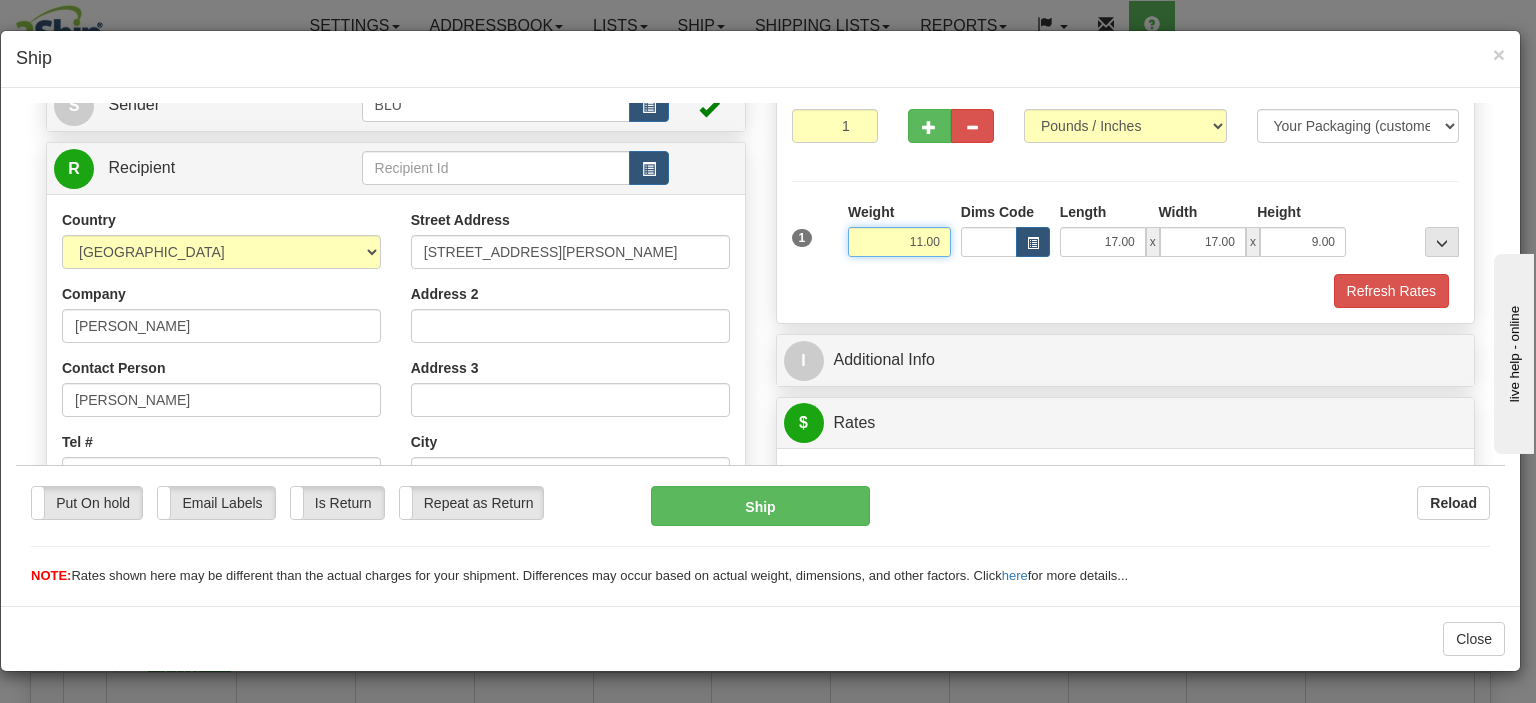 drag, startPoint x: 897, startPoint y: 234, endPoint x: 940, endPoint y: 237, distance: 43.104523 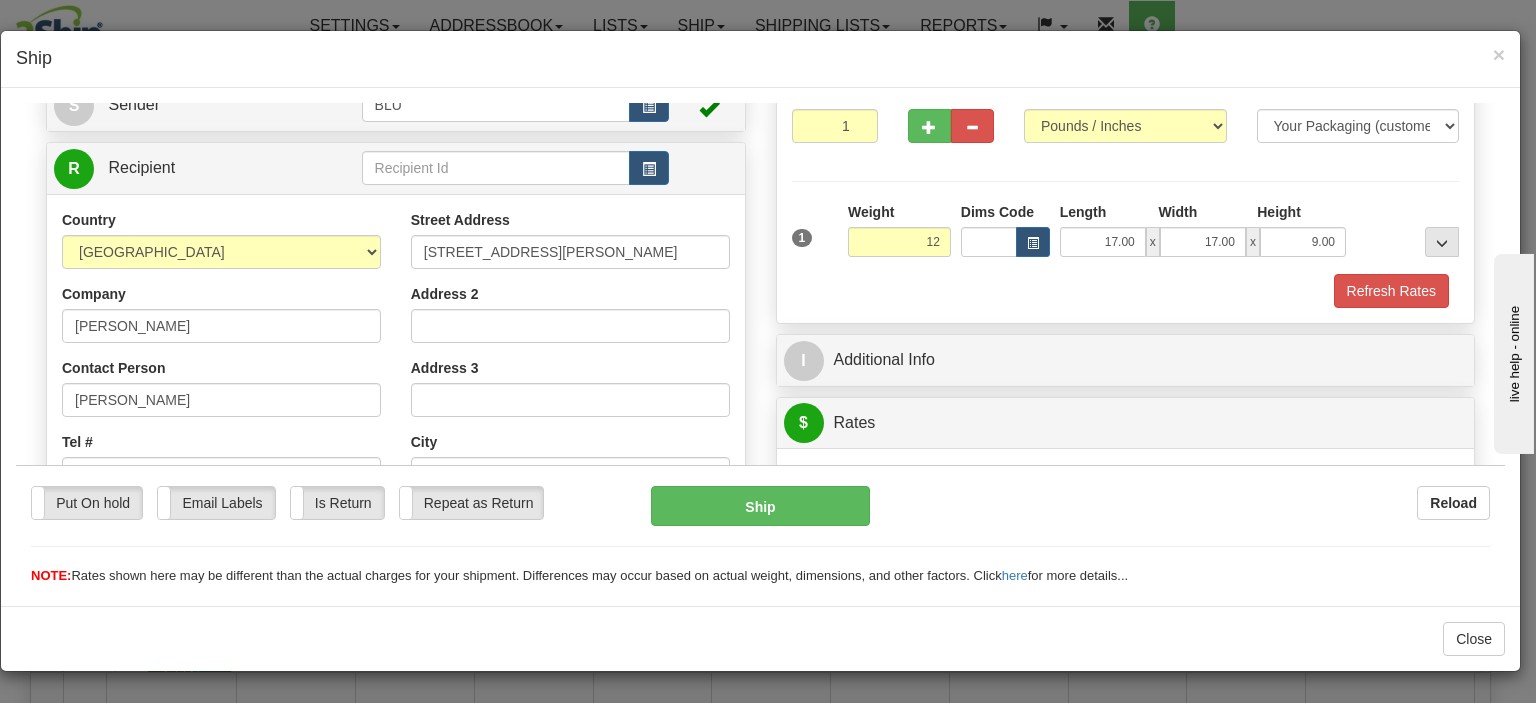 type on "12.00" 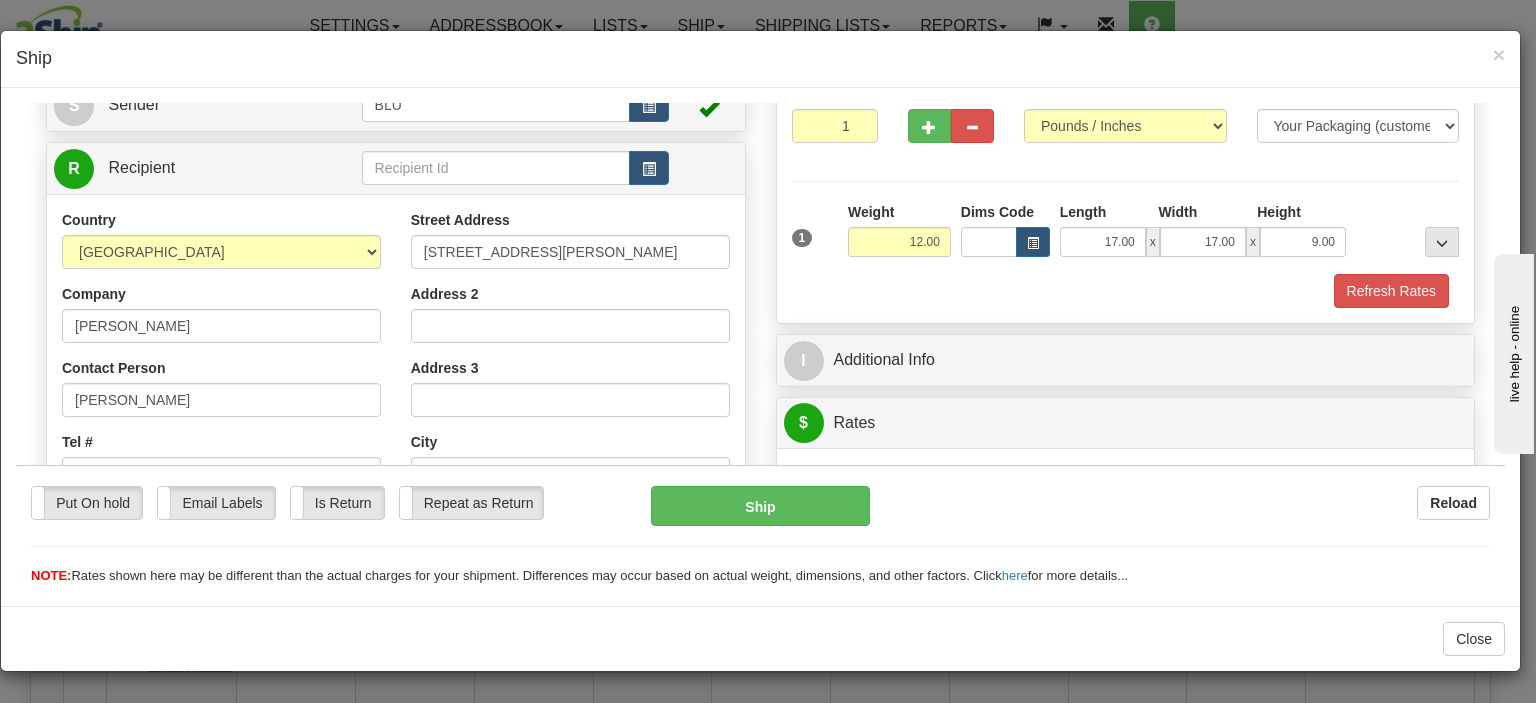 click on "Refresh Rates" at bounding box center [1126, 290] 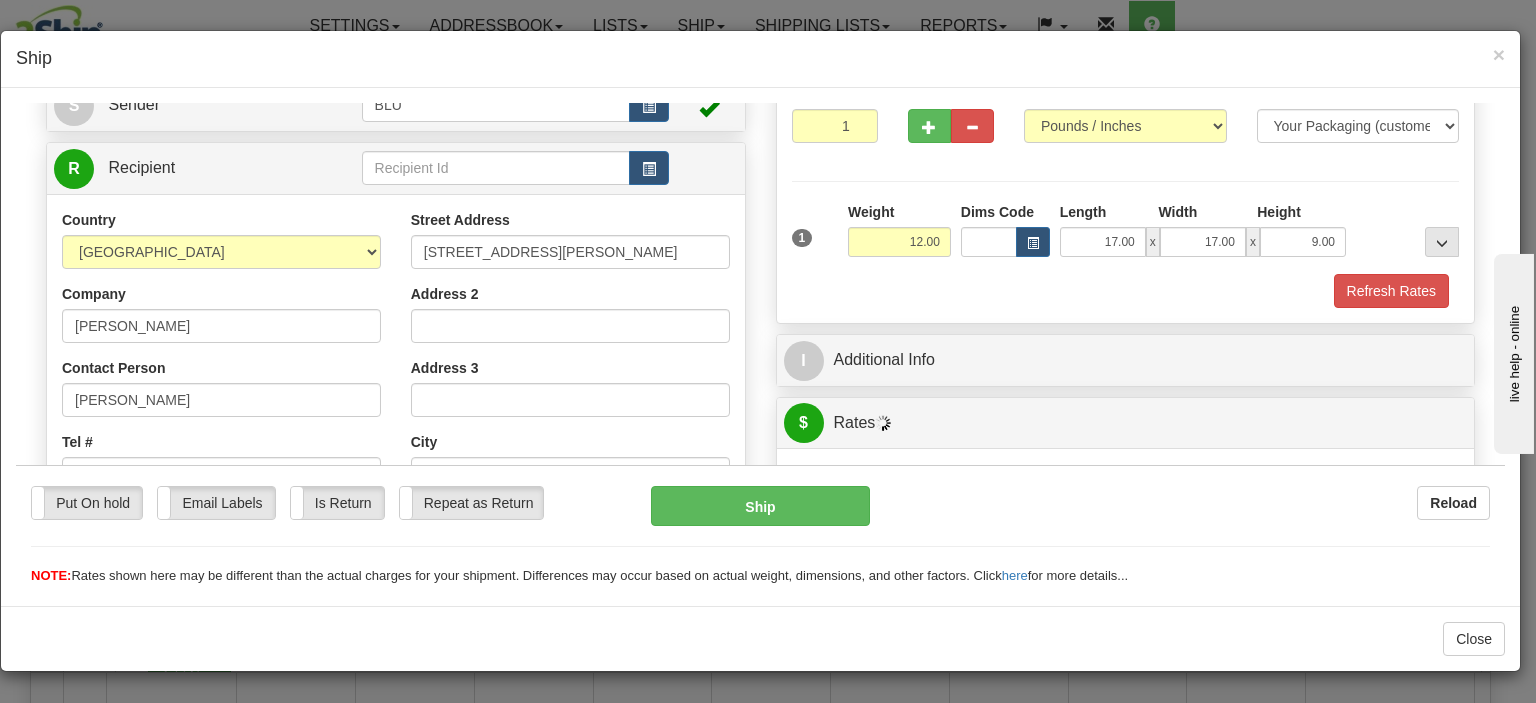 click on "Packages                                              1
1
Measurements Type" at bounding box center (1126, 195) 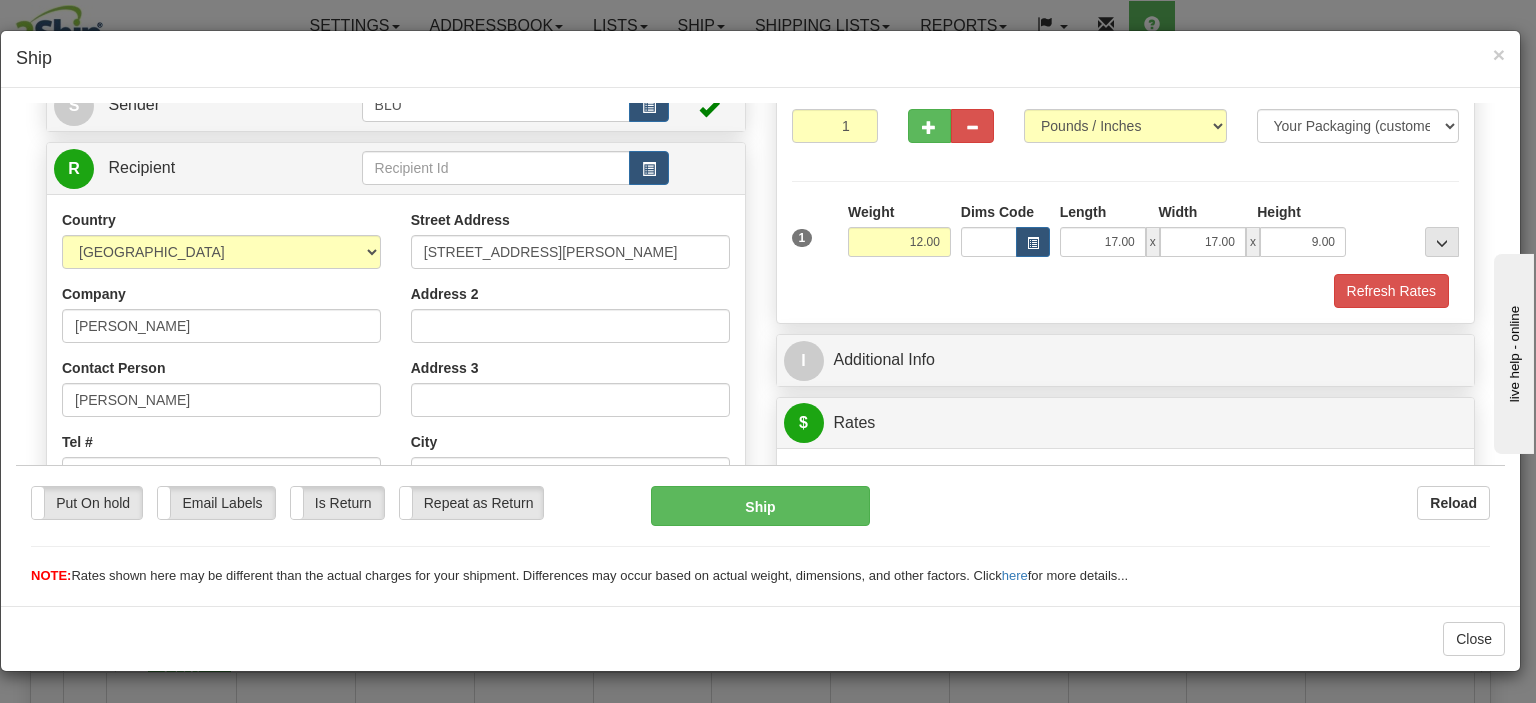 drag, startPoint x: 392, startPoint y: 600, endPoint x: 188, endPoint y: 741, distance: 247.98589 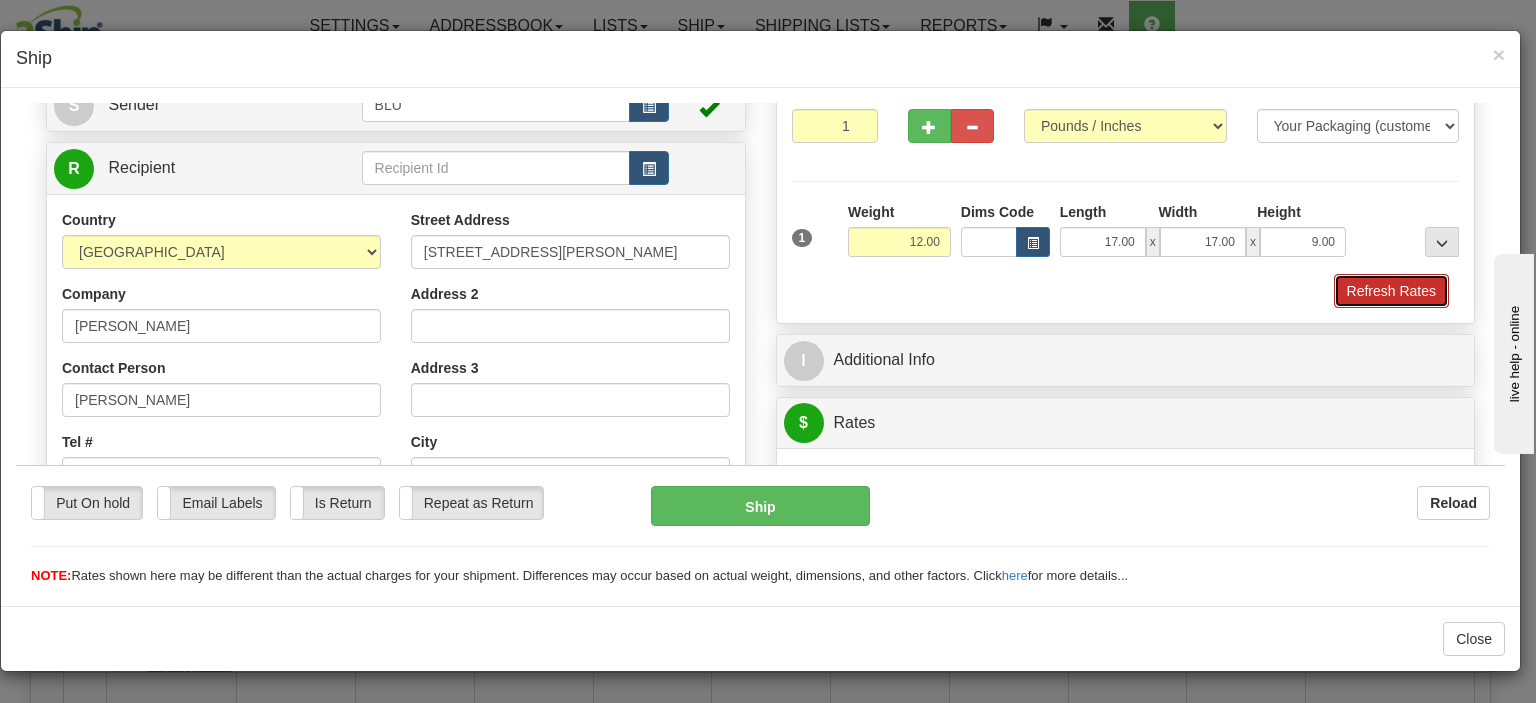 click on "Refresh Rates" at bounding box center (1391, 290) 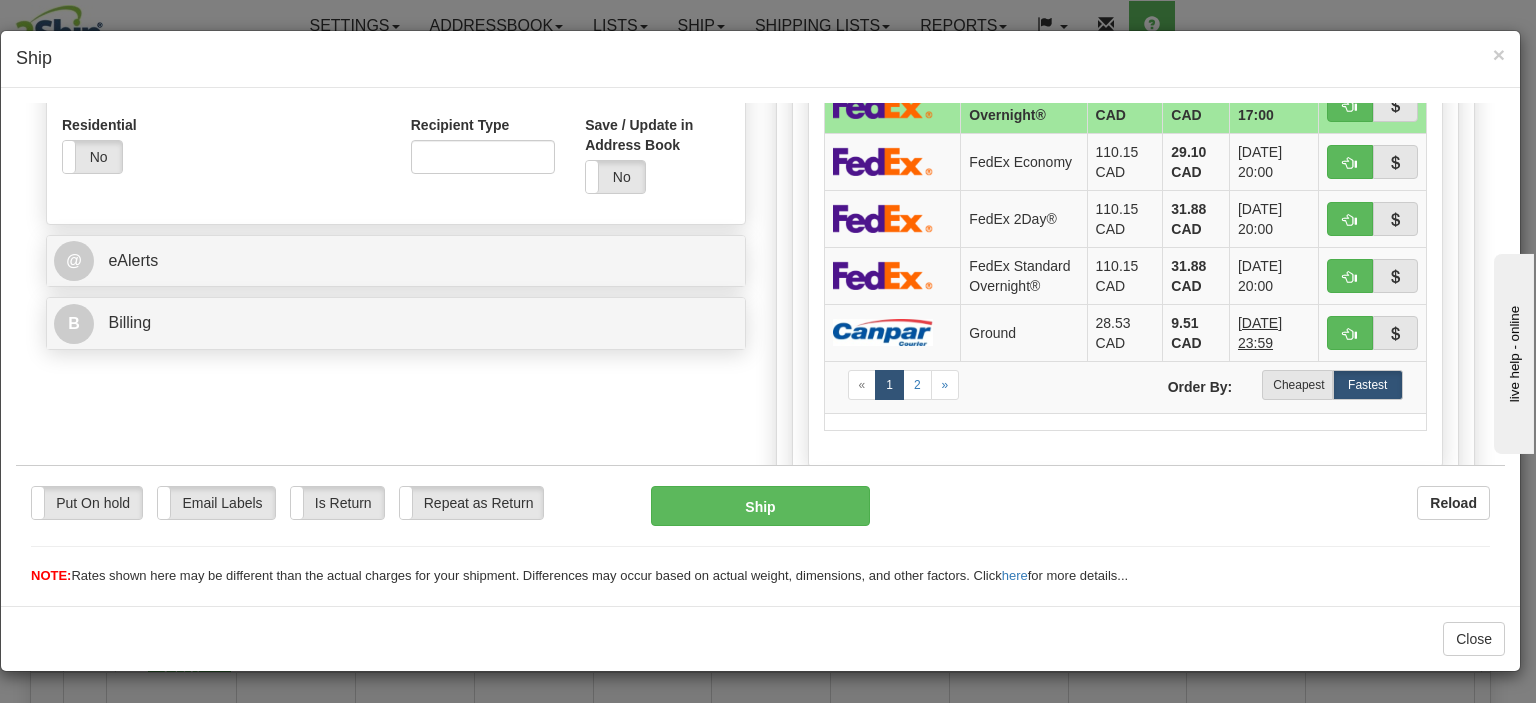 scroll, scrollTop: 808, scrollLeft: 0, axis: vertical 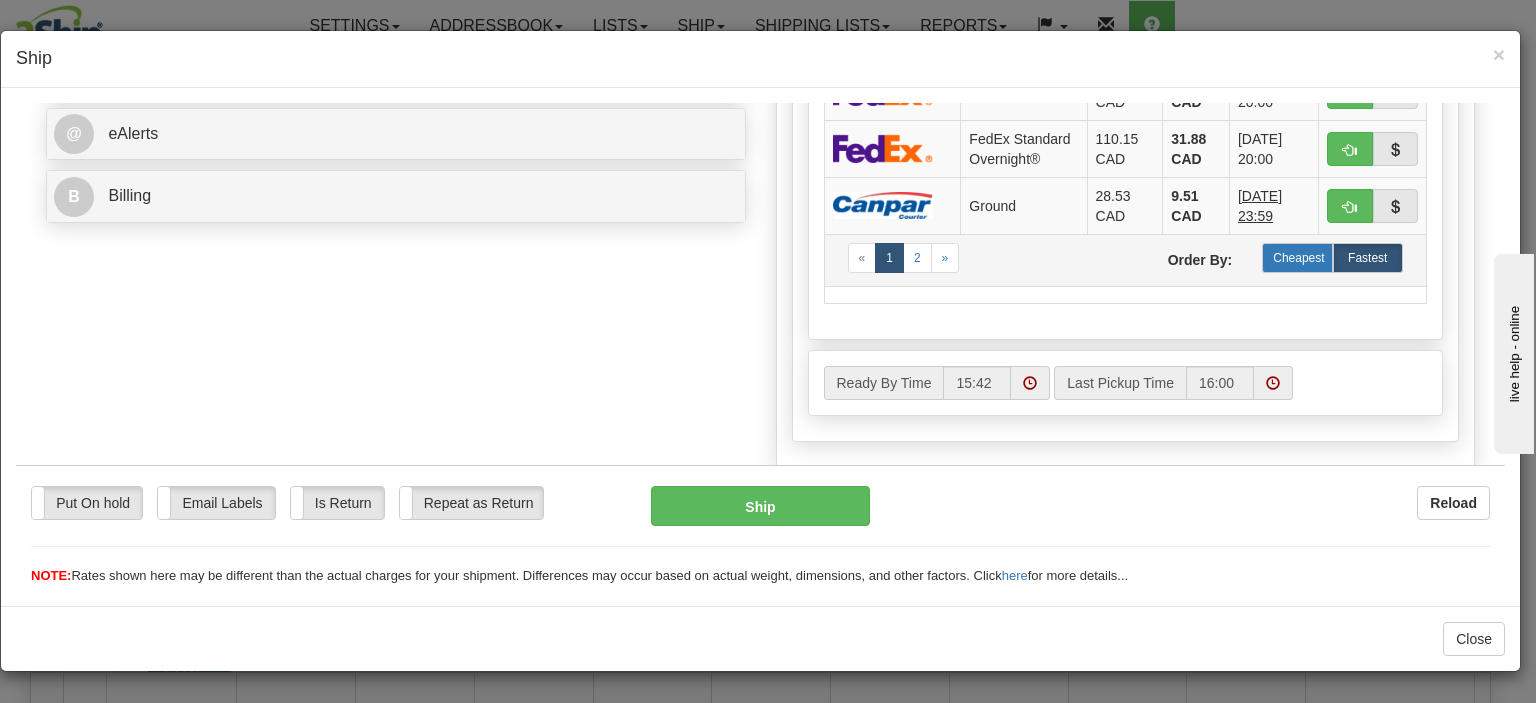 click on "Cheapest" at bounding box center [1297, 257] 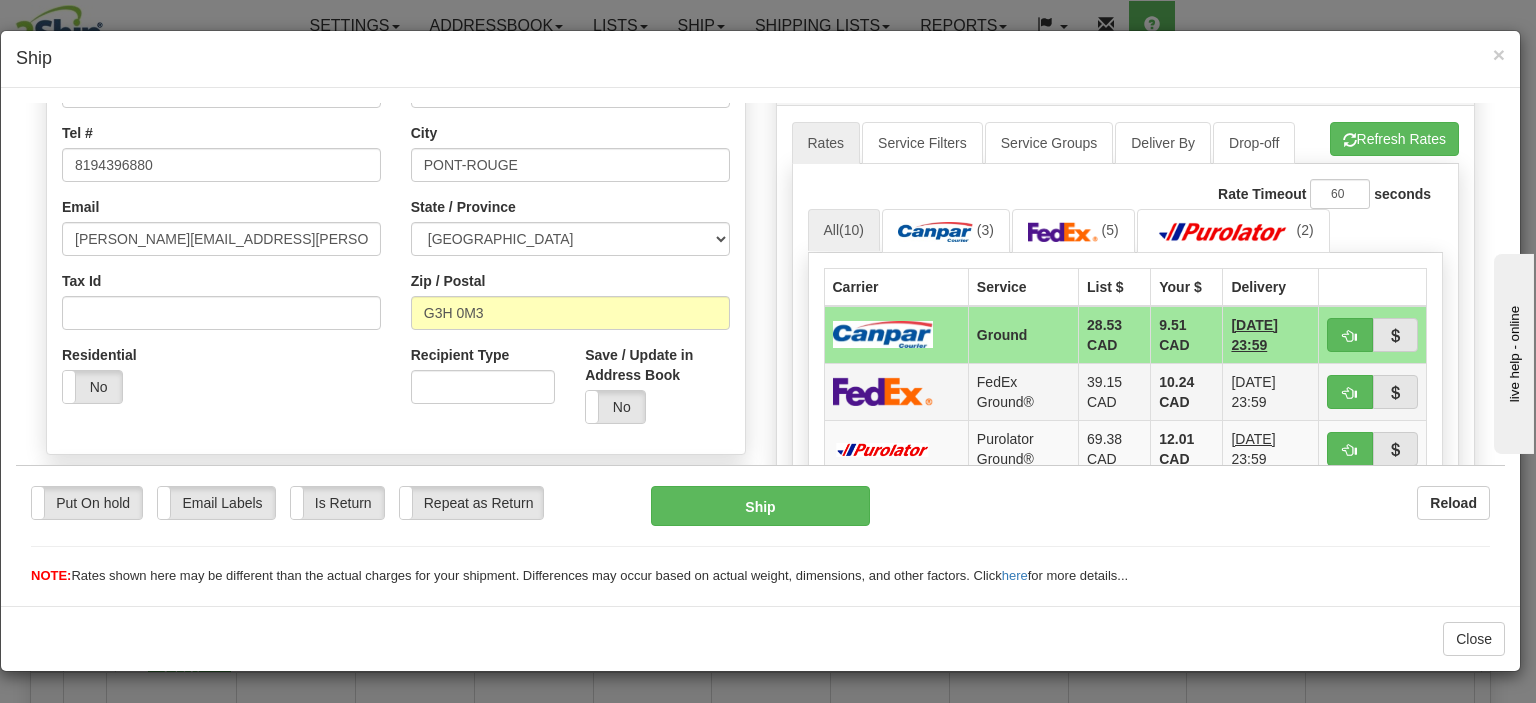 scroll, scrollTop: 559, scrollLeft: 0, axis: vertical 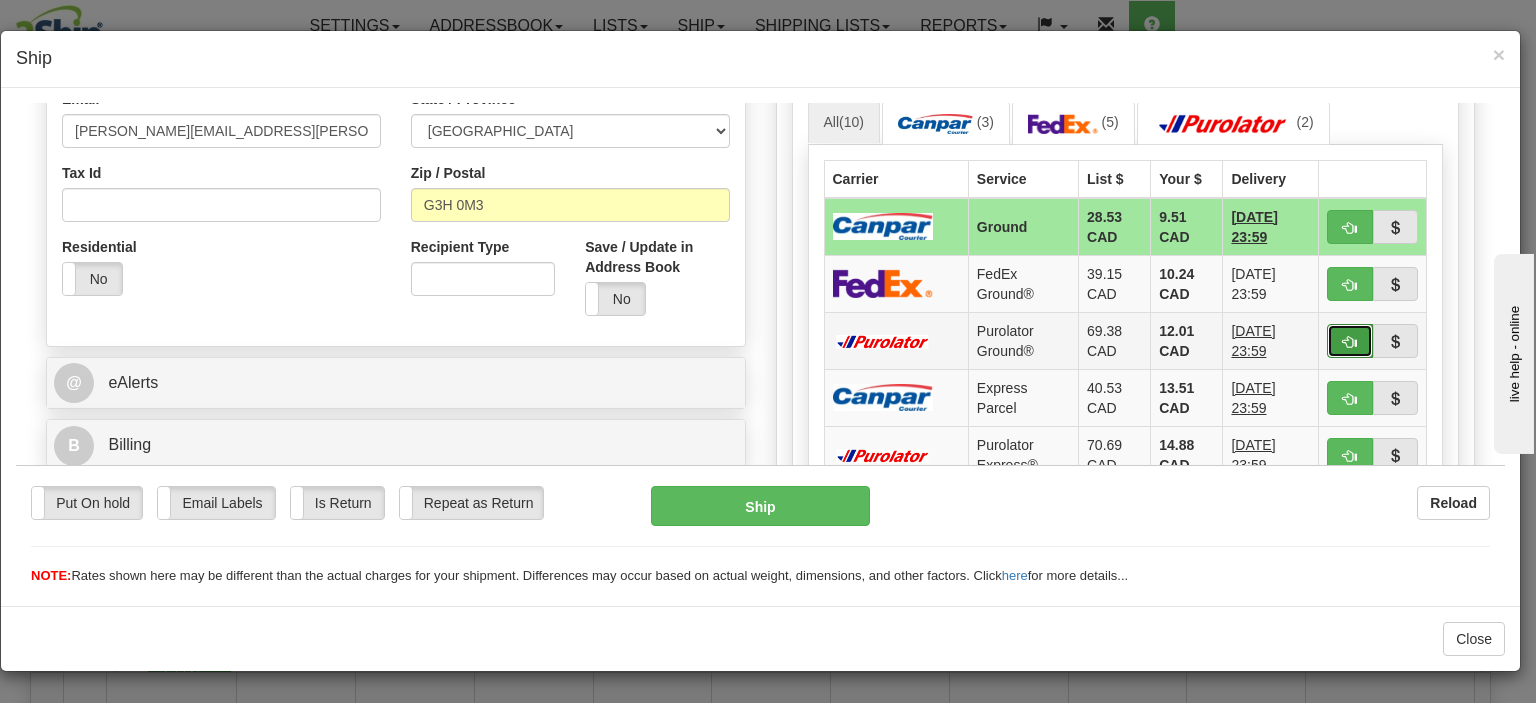 click at bounding box center [1350, 341] 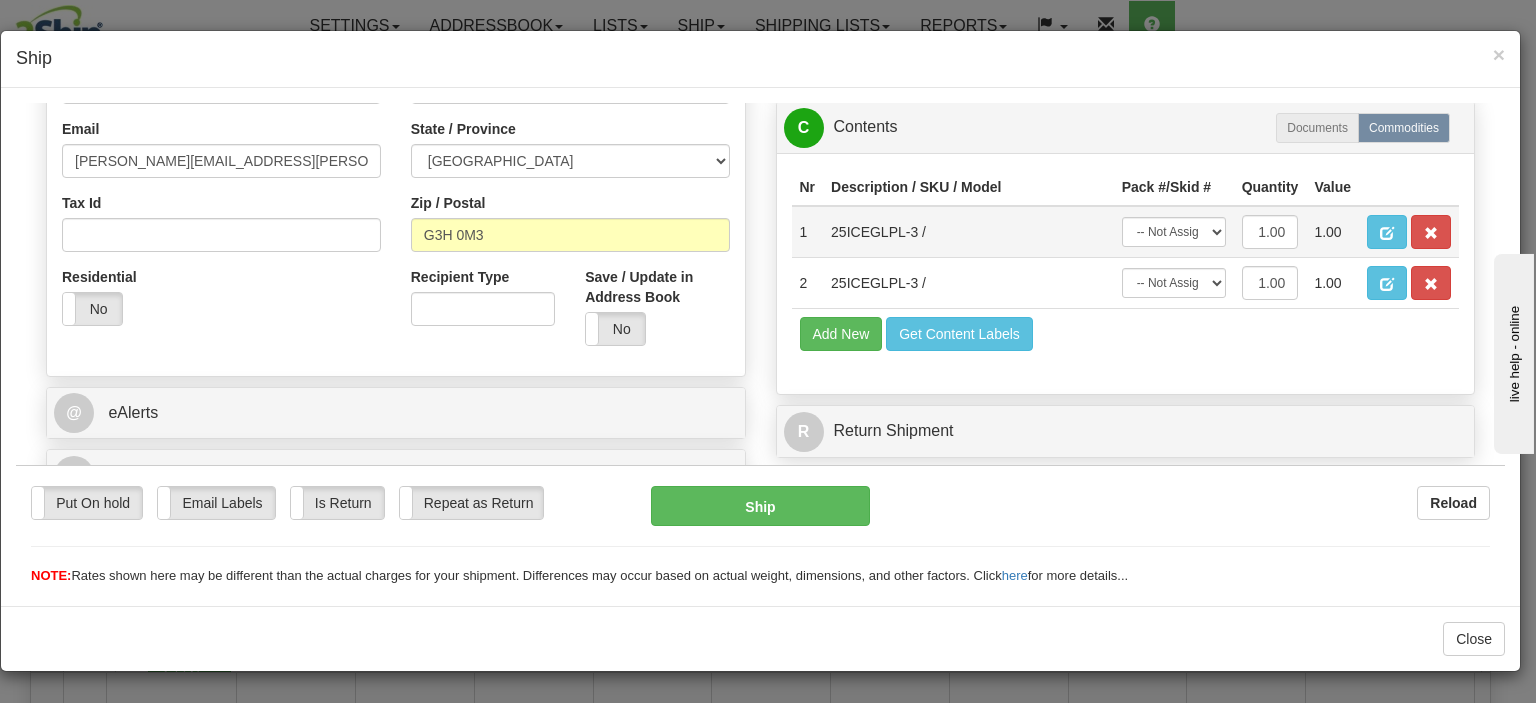 scroll, scrollTop: 557, scrollLeft: 0, axis: vertical 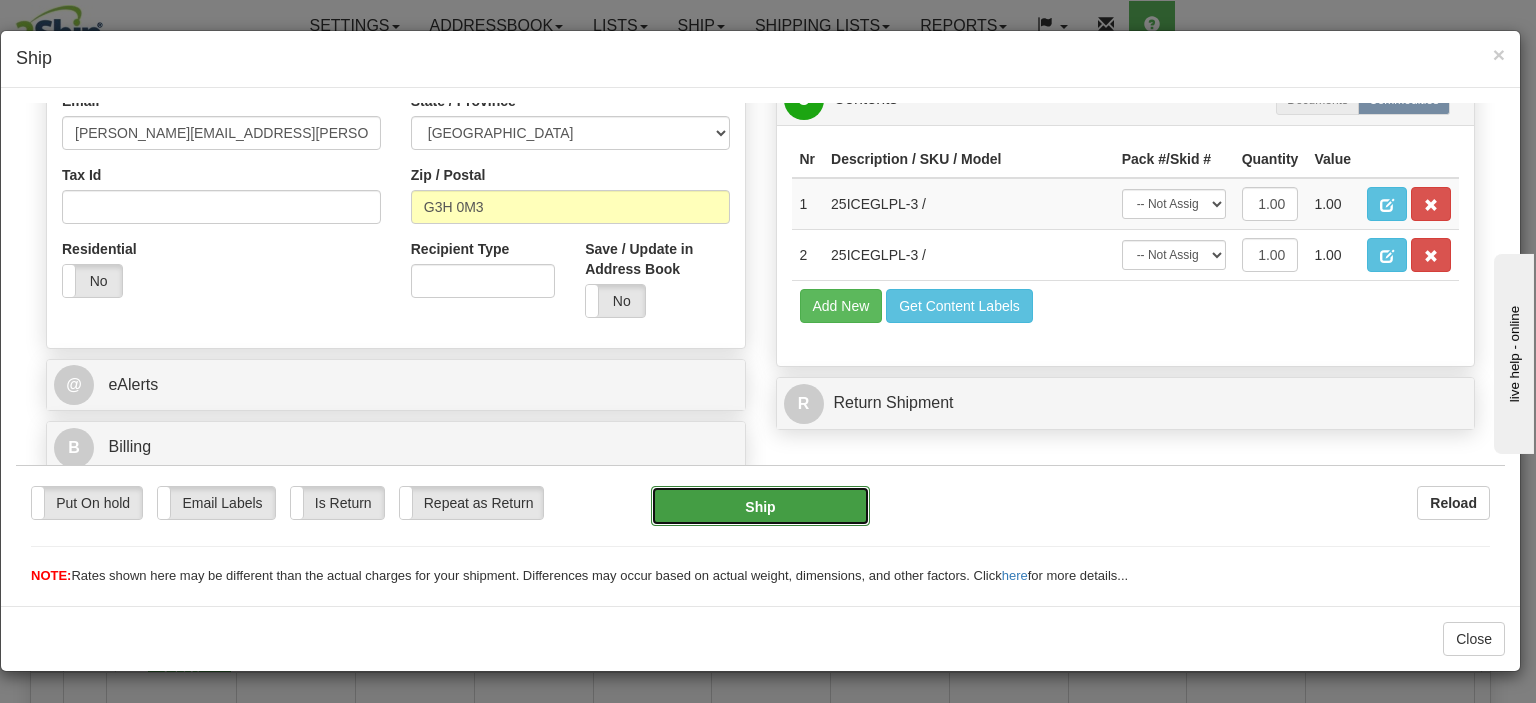 click on "Ship" at bounding box center (760, 505) 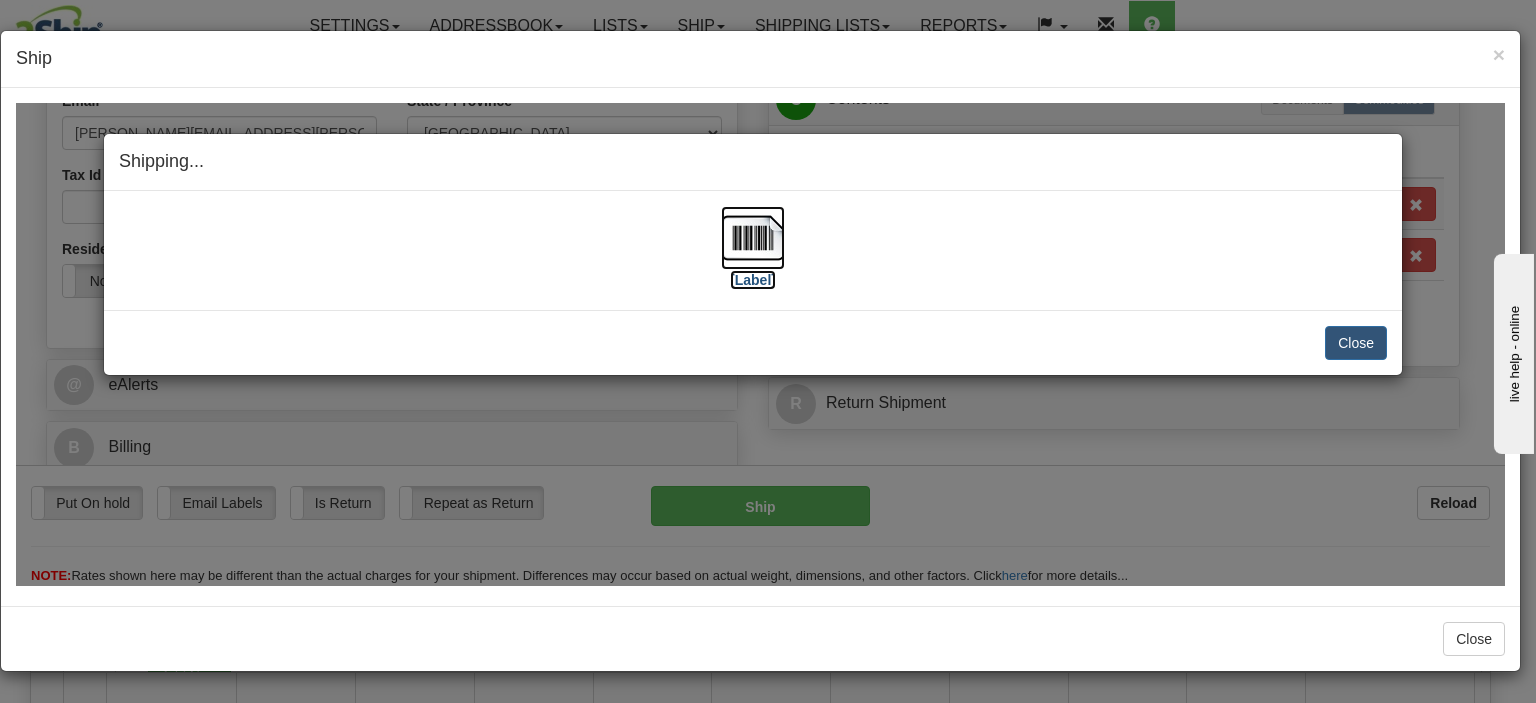 click at bounding box center [753, 237] 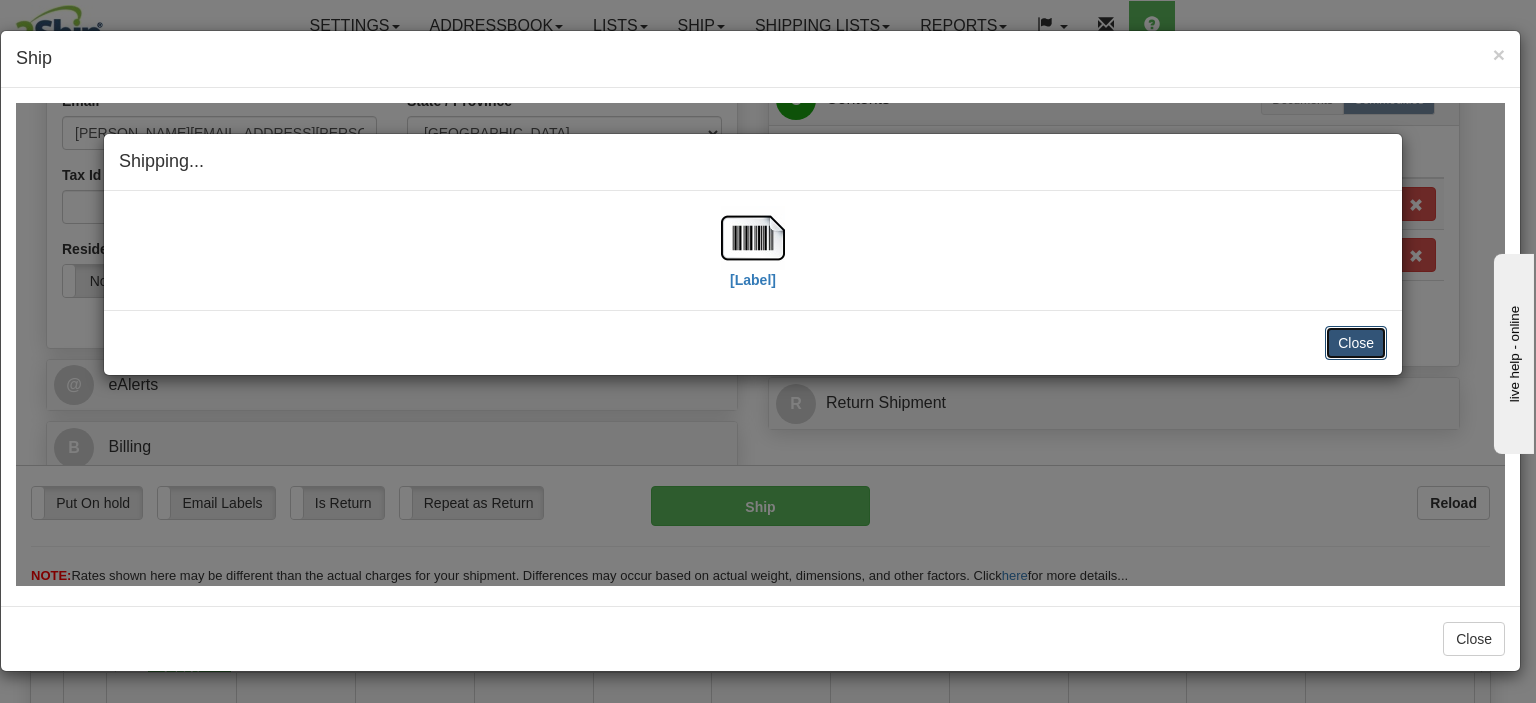 click on "Close" at bounding box center [1356, 342] 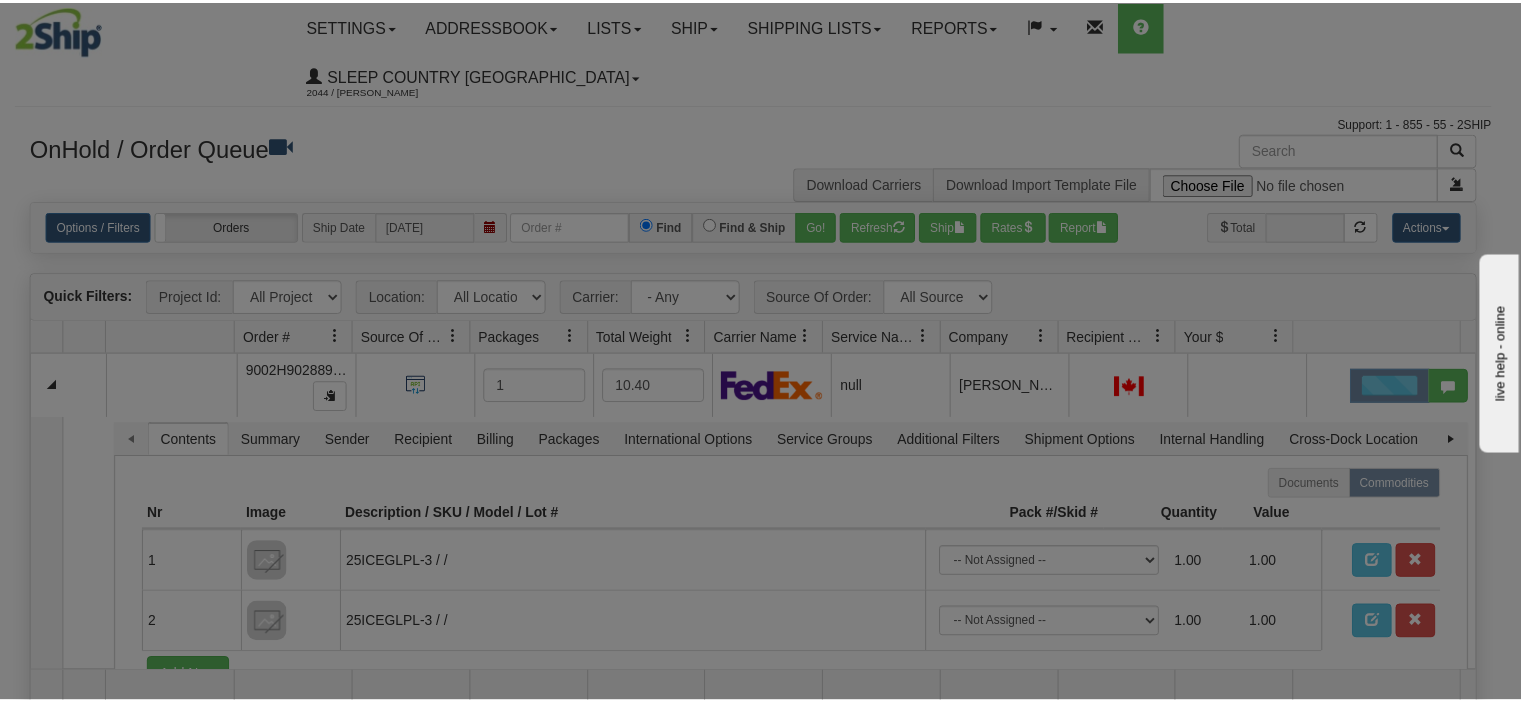 scroll, scrollTop: 0, scrollLeft: 0, axis: both 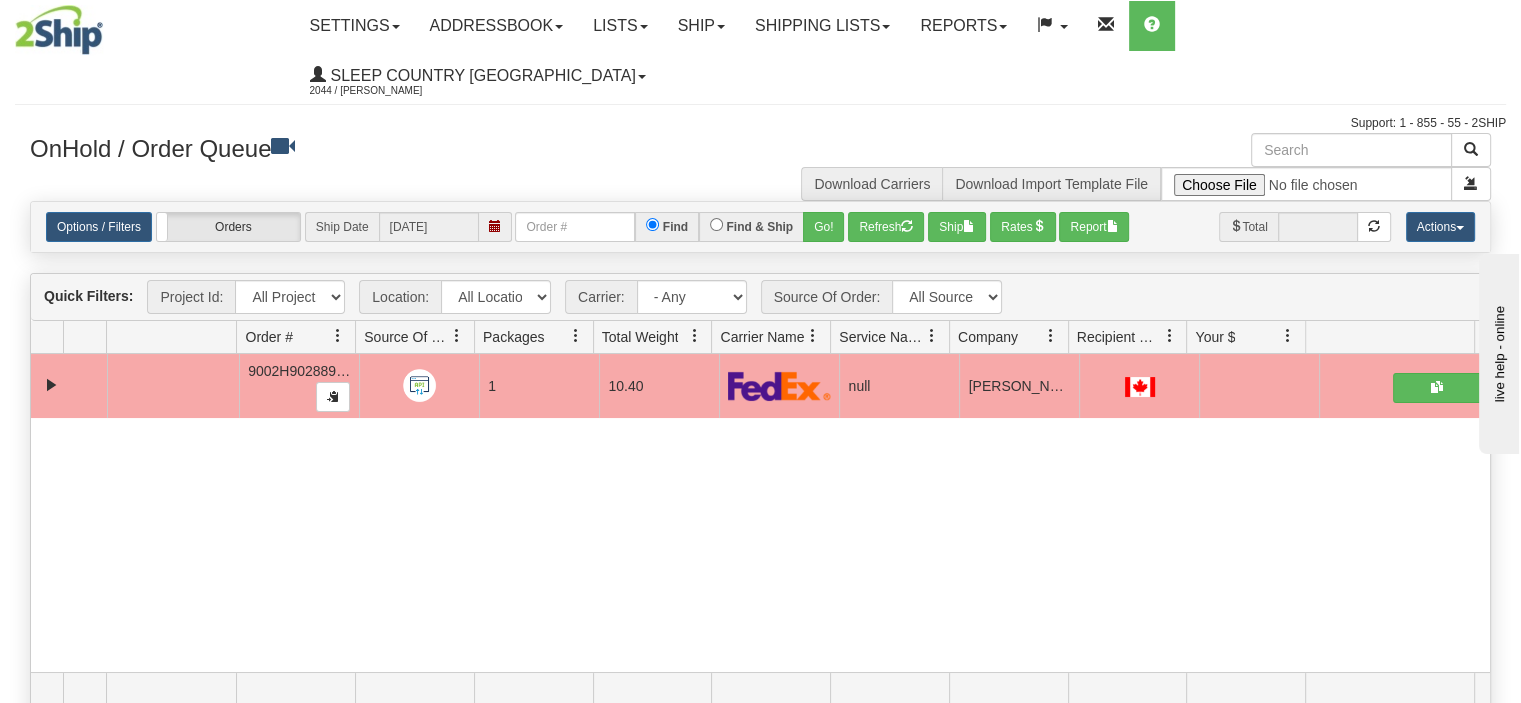 click on "31300382 BLU 90276302 0 9002H902889_BLU   1     10.40 null Shipping department Blu Sleep Shipping Department CA [GEOGRAPHIC_DATA] [GEOGRAPHIC_DATA] [STREET_ADDRESS][PERSON_NAME] [PERSON_NAME][EMAIL_ADDRESS][DOMAIN_NAME] [PHONE_NUMBER] [PERSON_NAME] [PERSON_NAME] CA [GEOGRAPHIC_DATA] [STREET_ADDRESS][PERSON_NAME] [PERSON_NAME][EMAIL_ADDRESS][PERSON_NAME][DOMAIN_NAME] 8194396880 9002H902889 1048084  [DATE] 07:23:26 PM   null 2 null null" at bounding box center [760, 513] 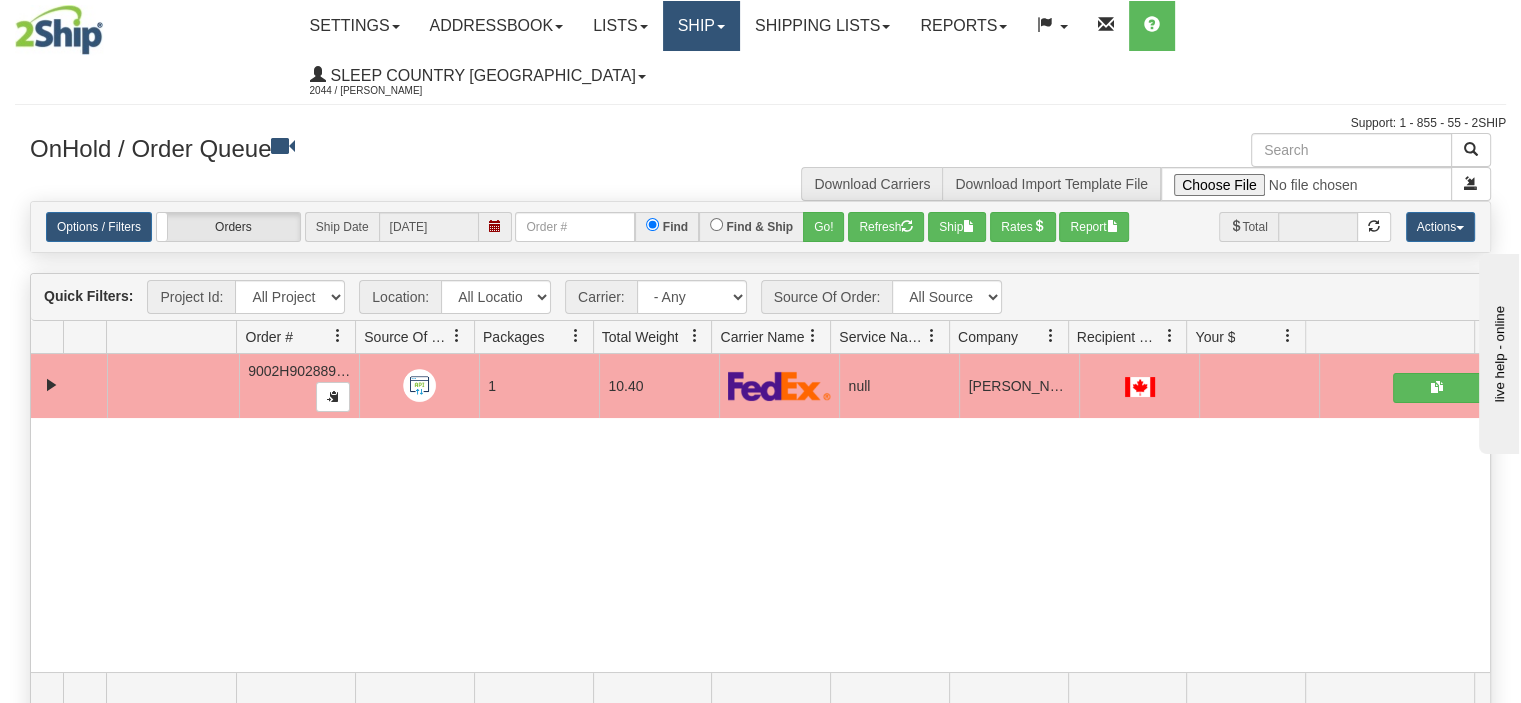 click on "Ship" at bounding box center (701, 26) 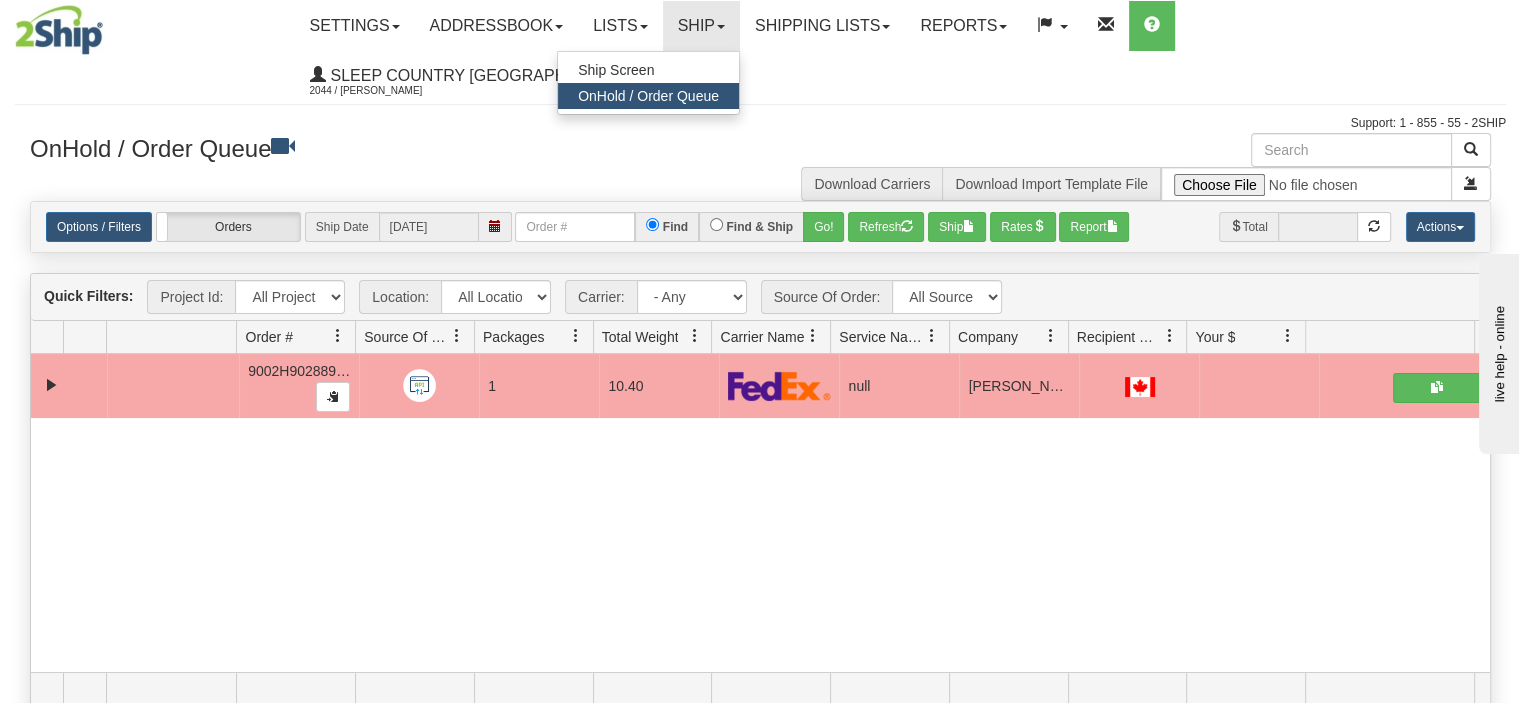 click on "OnHold / Order Queue" at bounding box center [648, 96] 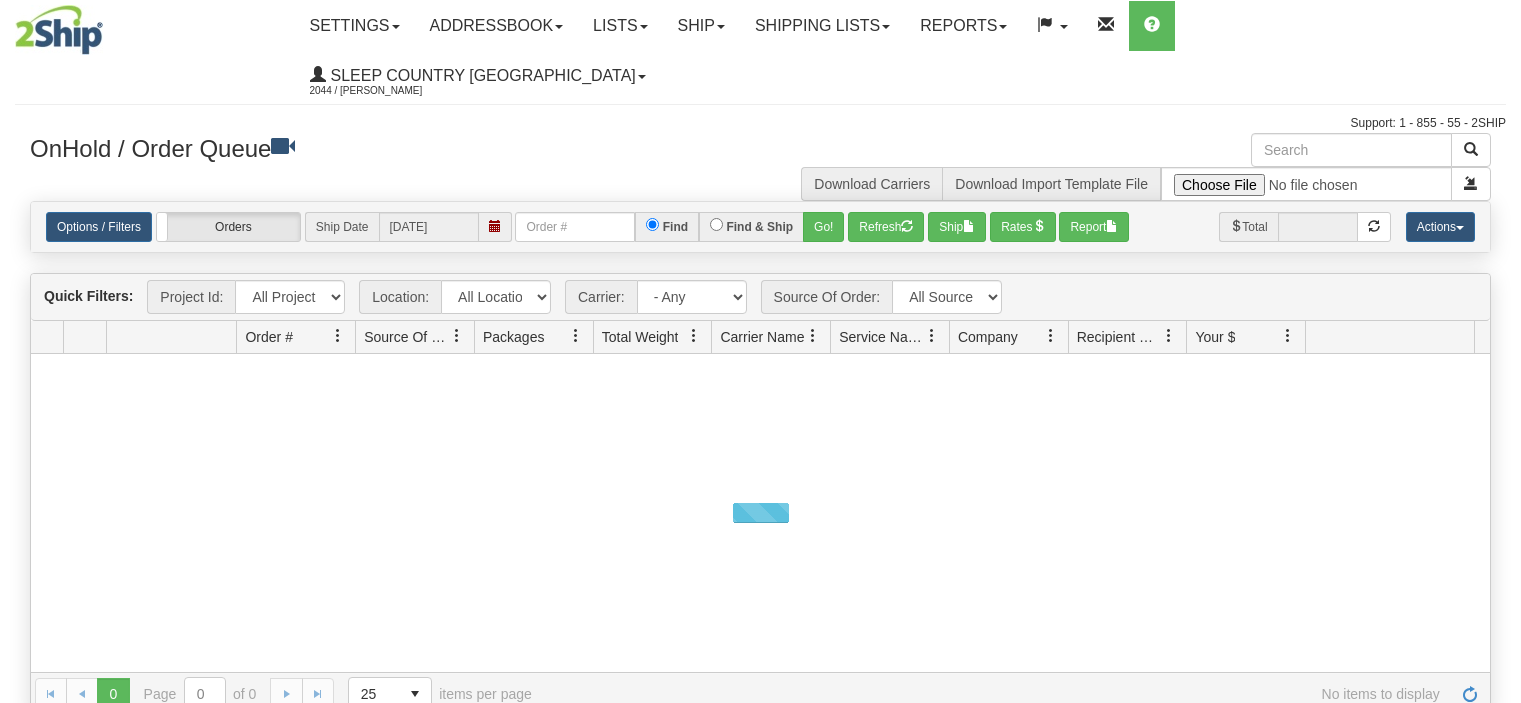 scroll, scrollTop: 0, scrollLeft: 0, axis: both 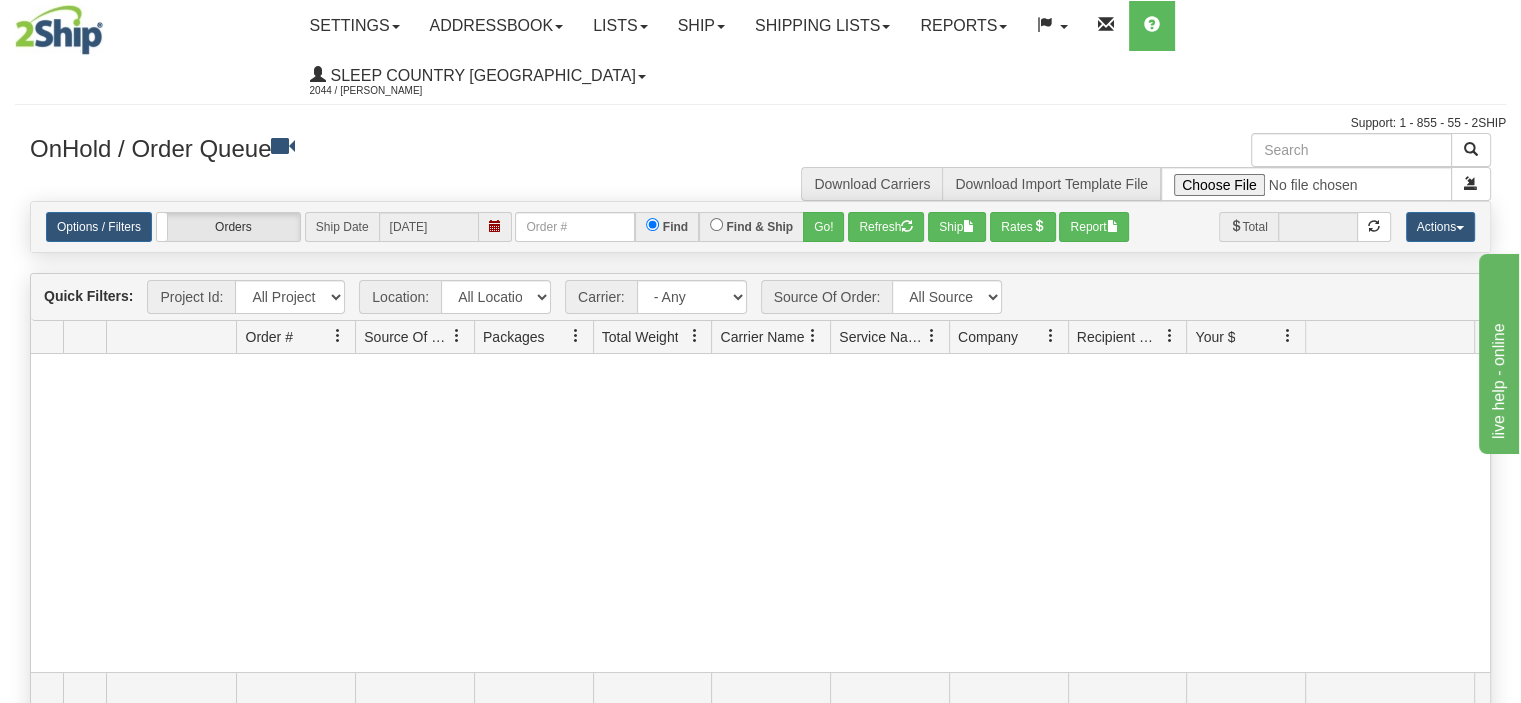 click at bounding box center [760, 513] 